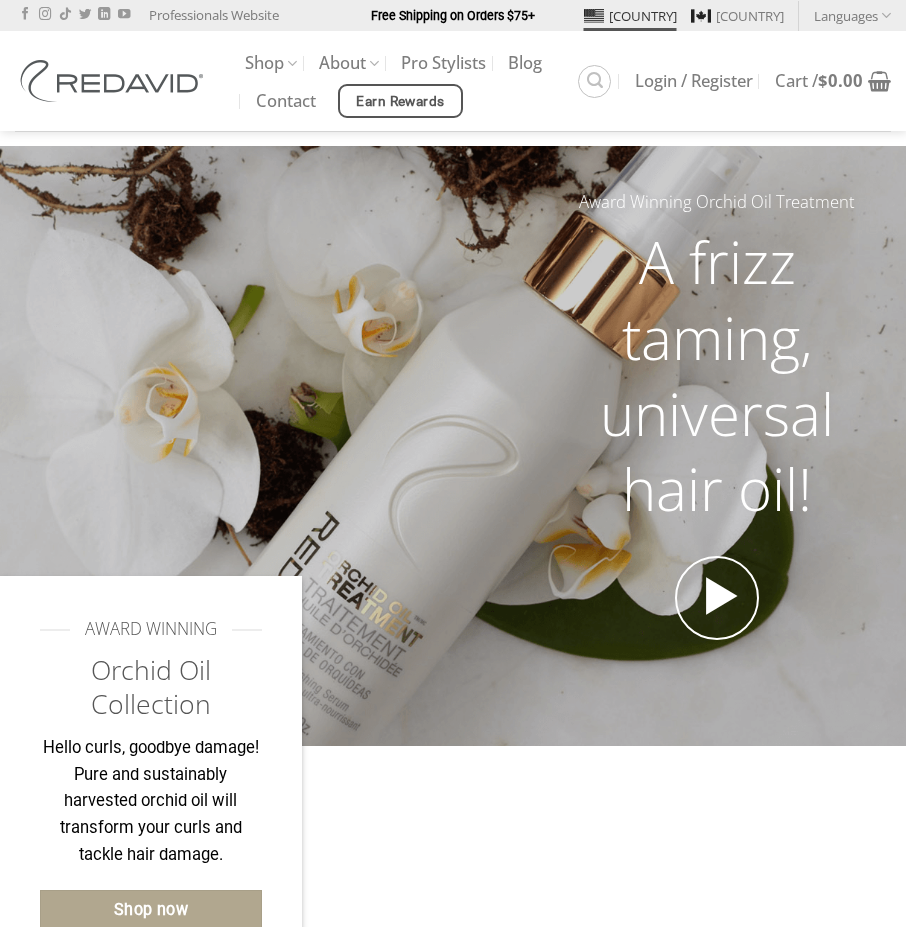 scroll, scrollTop: 0, scrollLeft: 0, axis: both 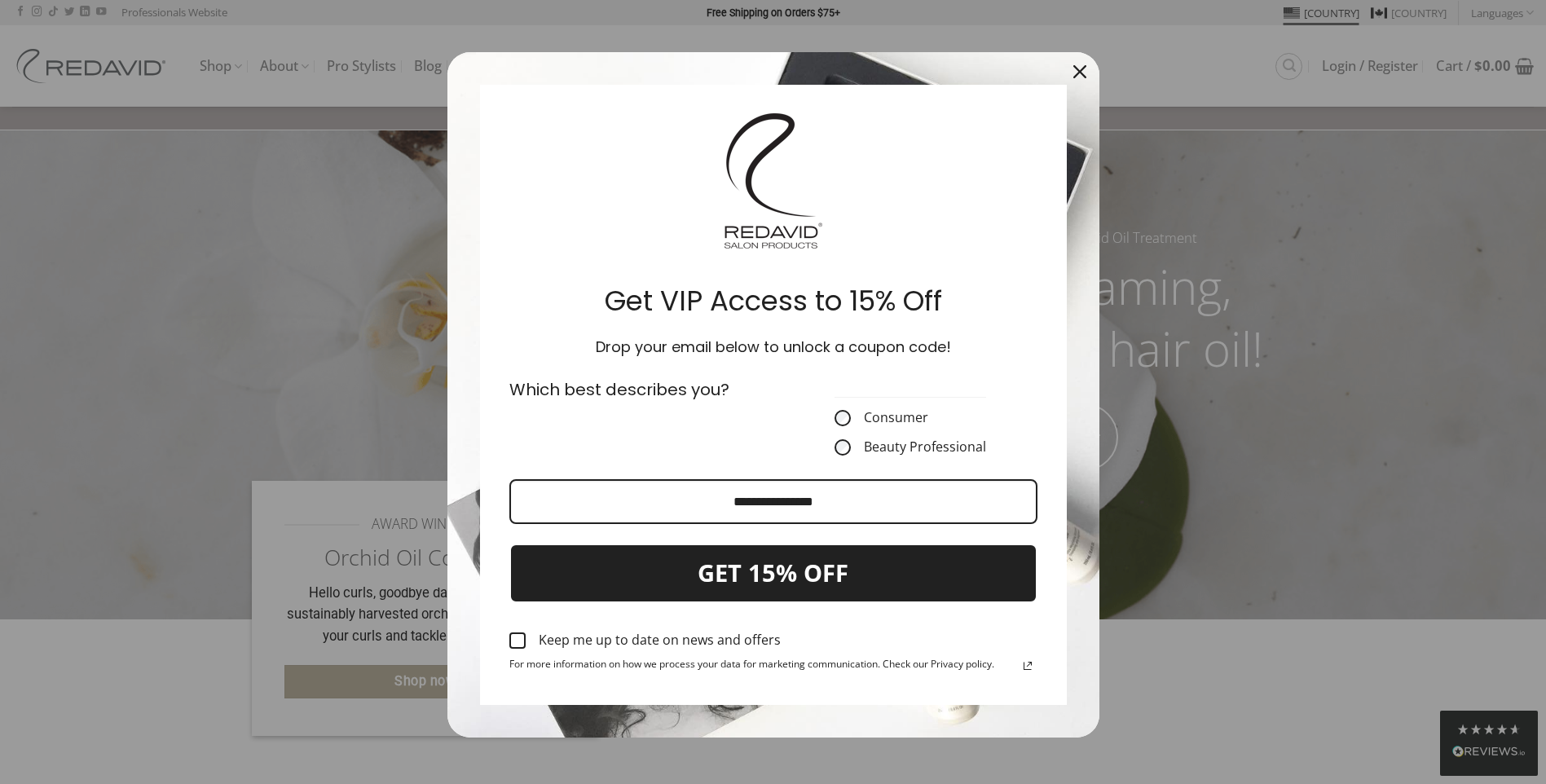 click on "Keep me up to date on news and offers" at bounding box center [773, 641] 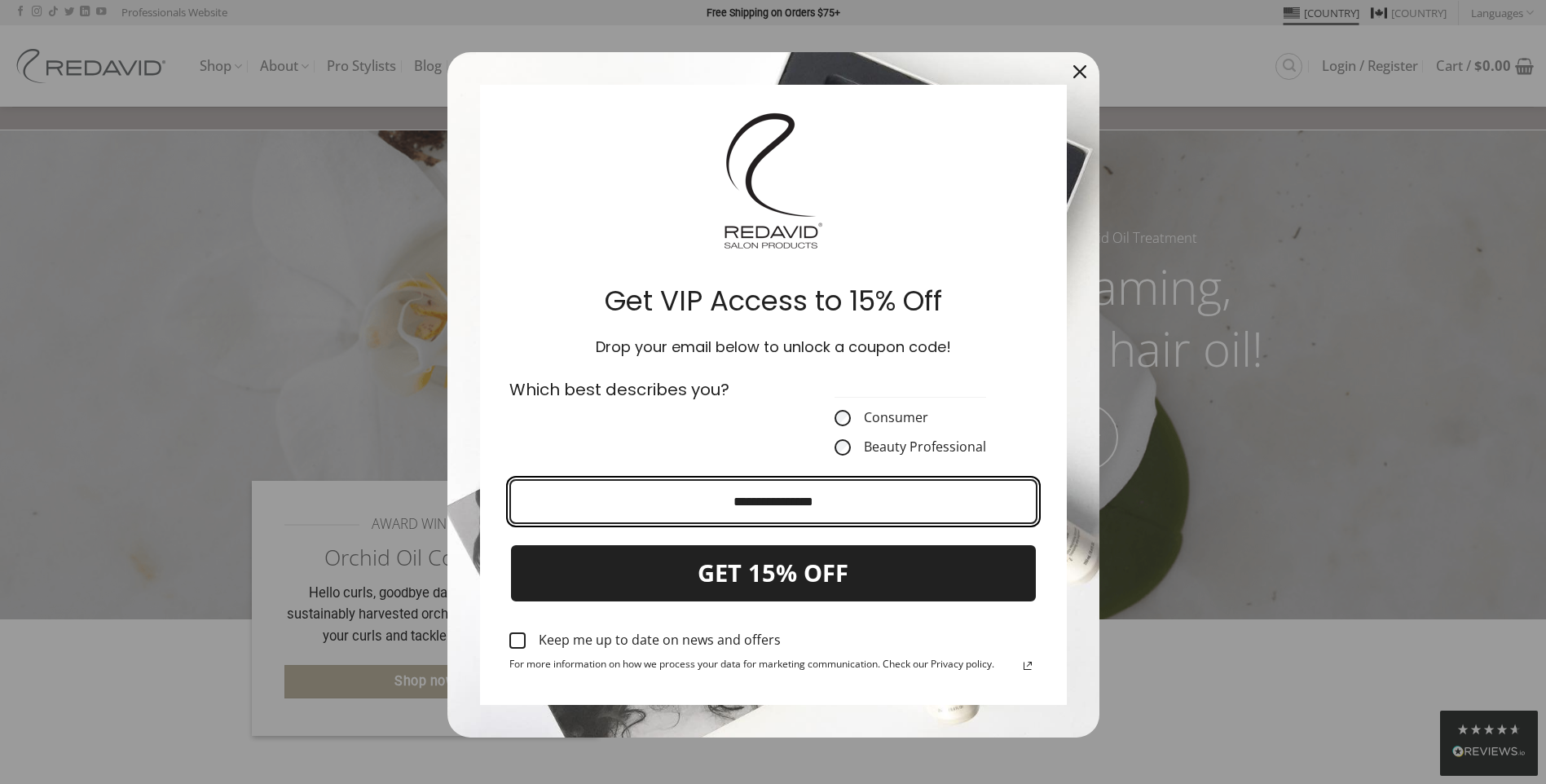 click at bounding box center (773, 501) 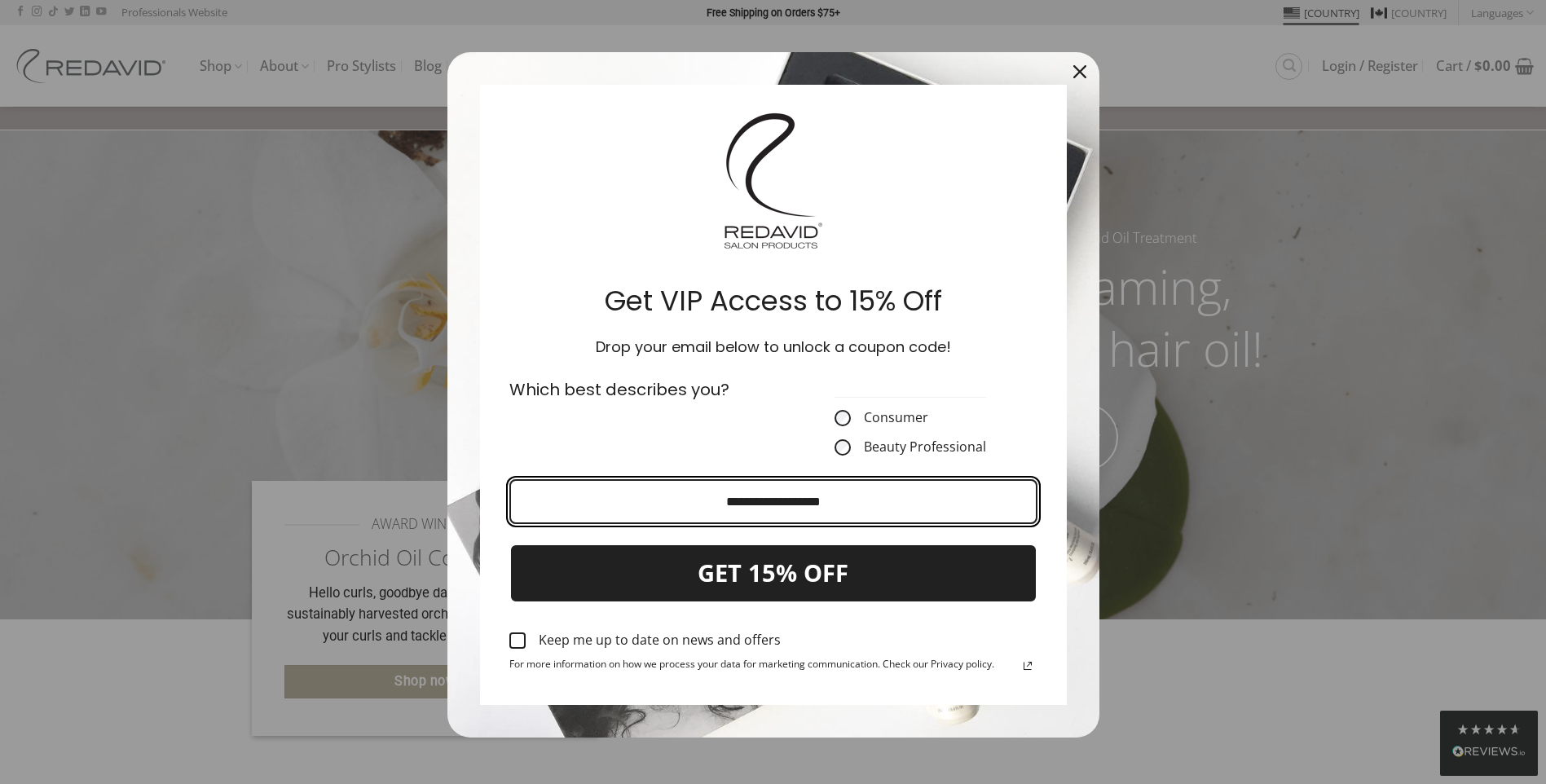 type on "**********" 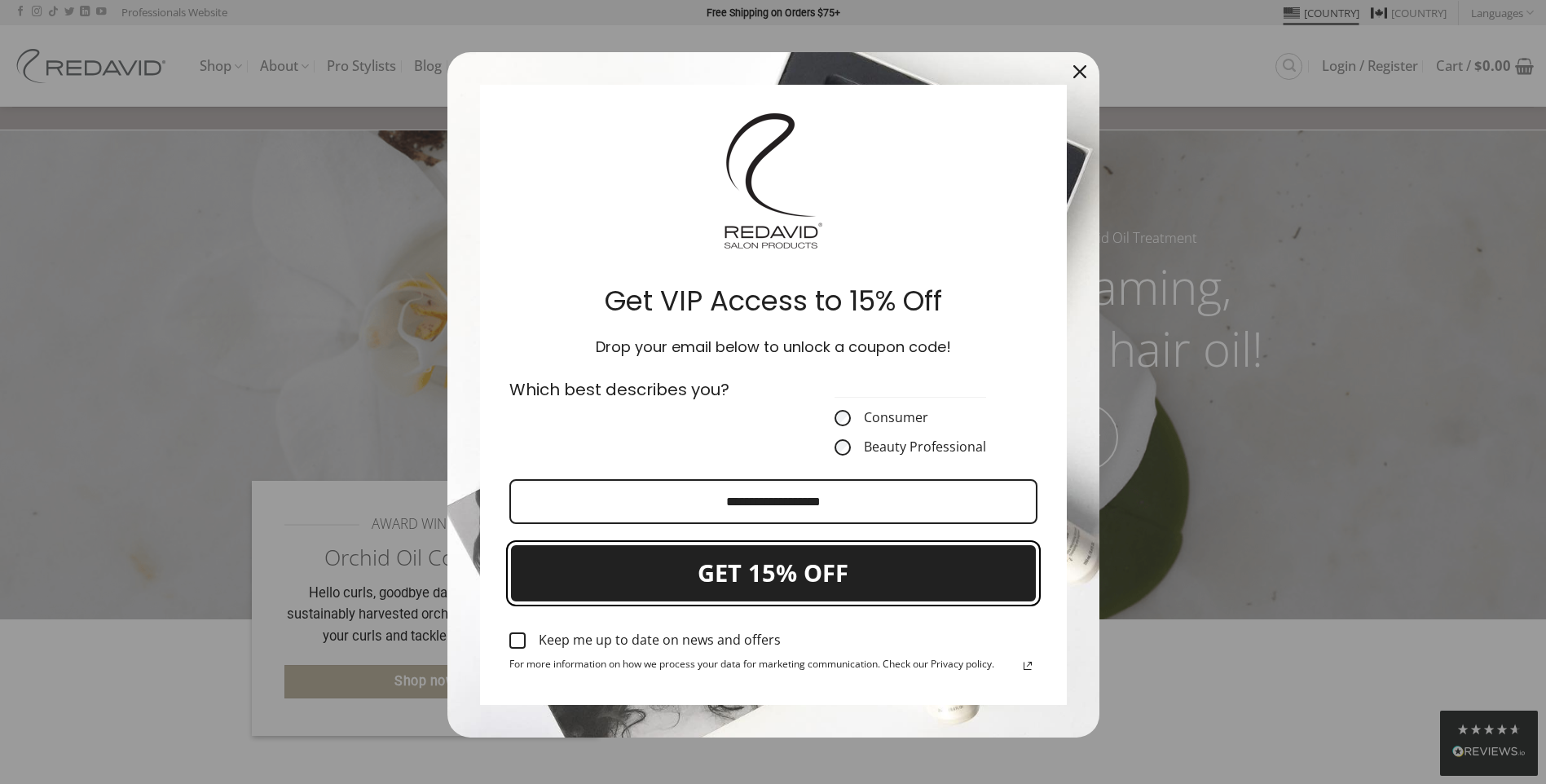 click on "GET 15% OFF" at bounding box center [773, 573] 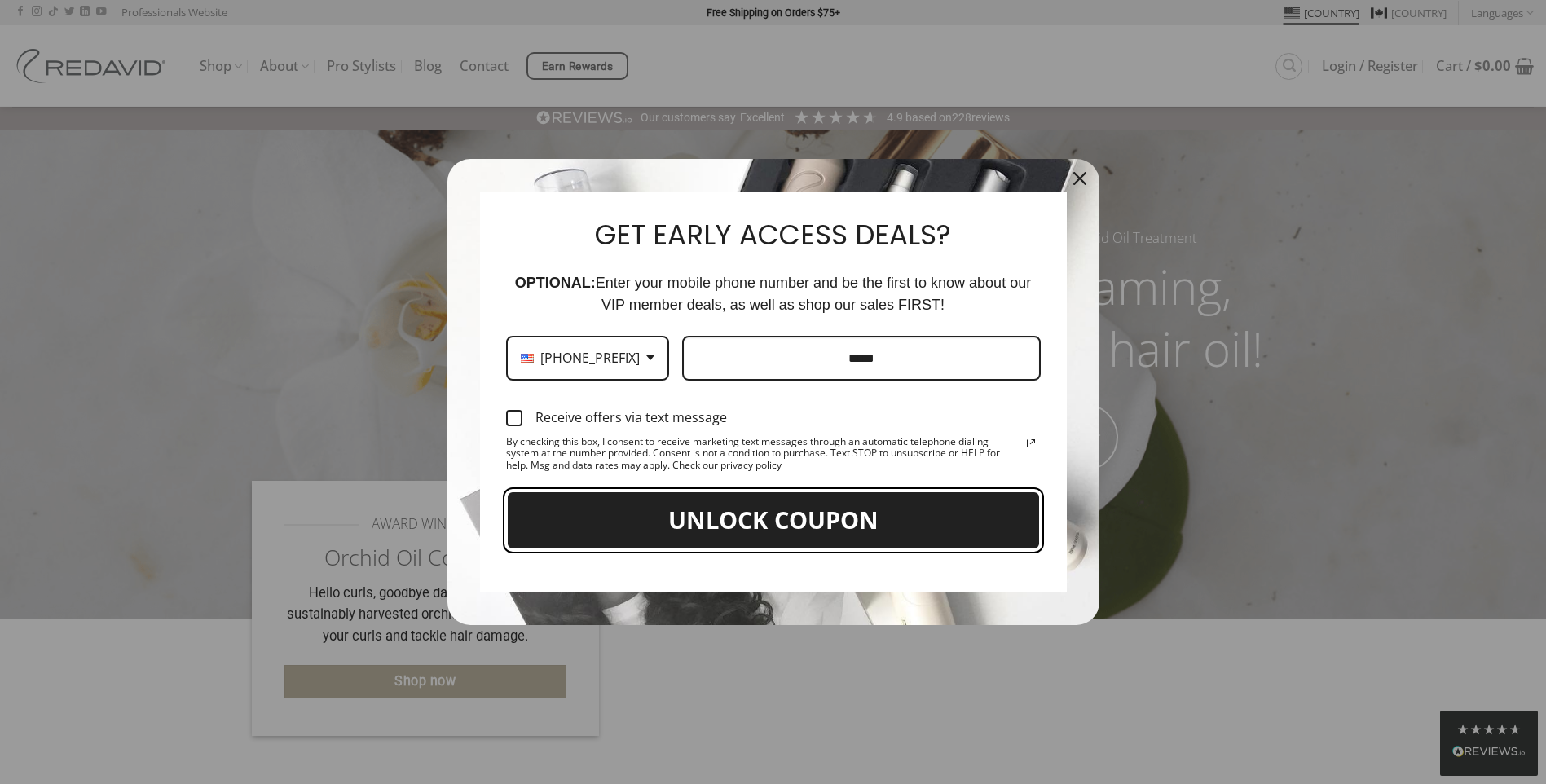 click on "UNLOCK COUPON" at bounding box center (773, 520) 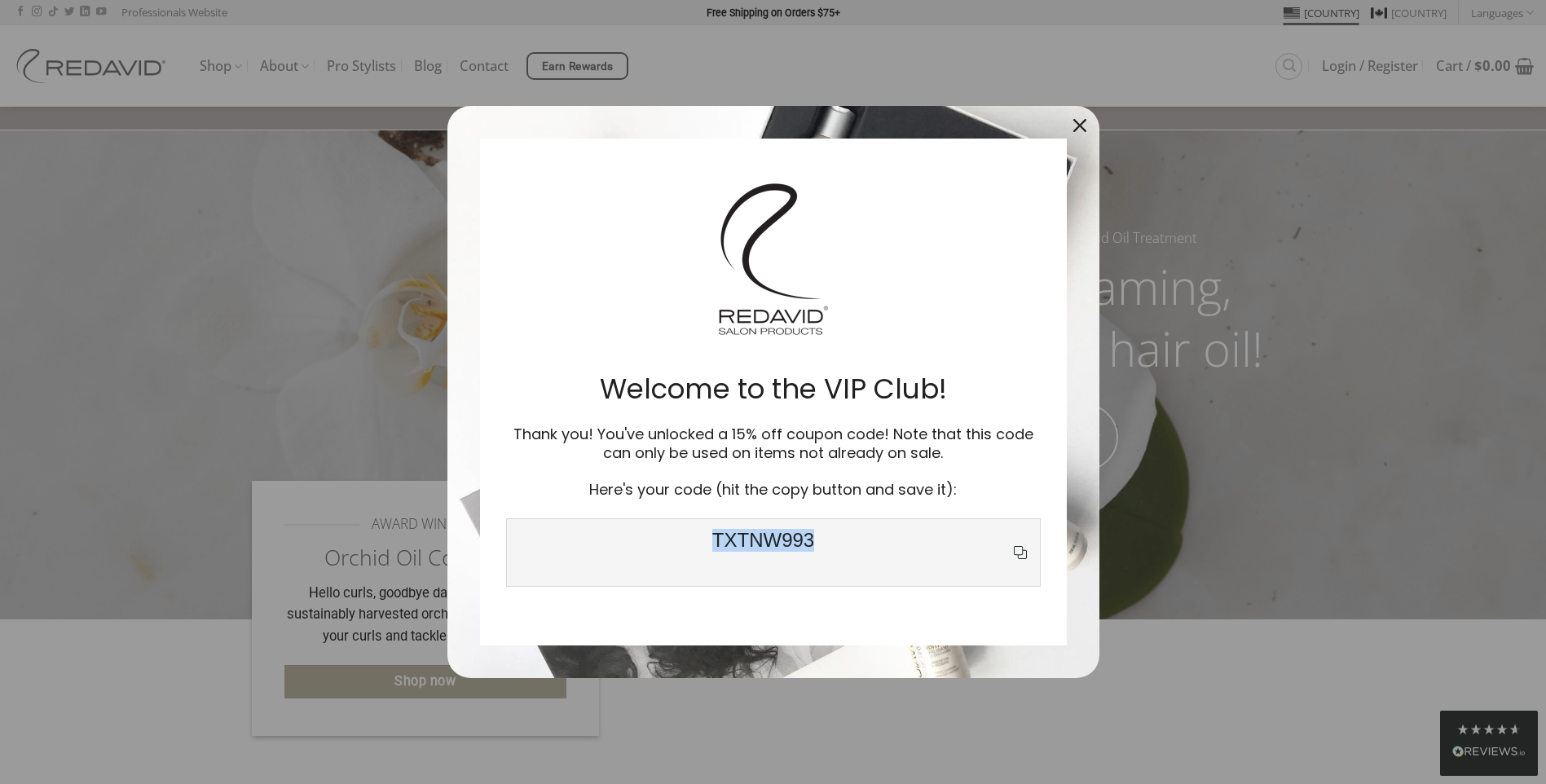 drag, startPoint x: 839, startPoint y: 536, endPoint x: 695, endPoint y: 540, distance: 144.05554 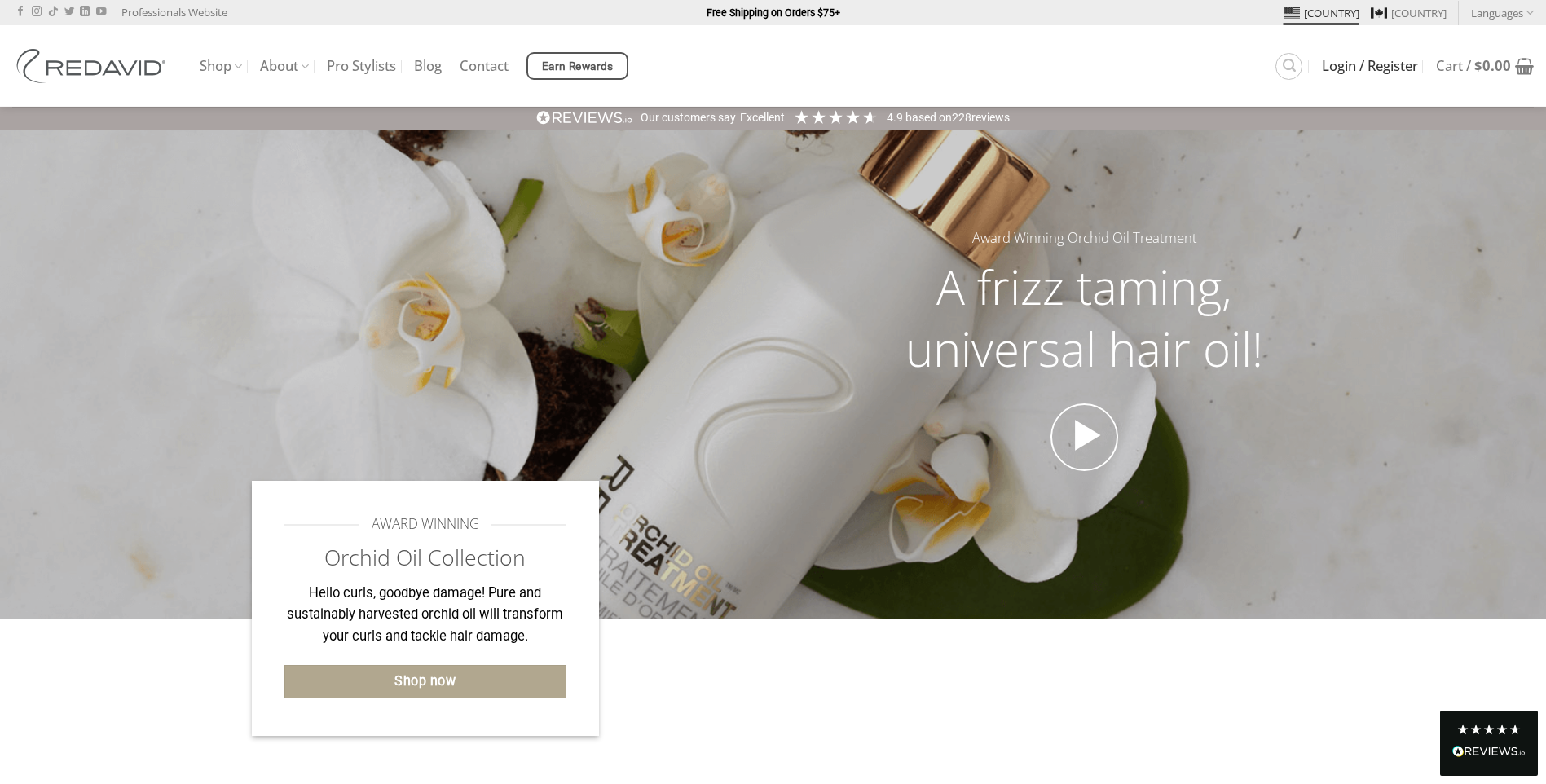click on "Login / Register" at bounding box center (1370, 66) 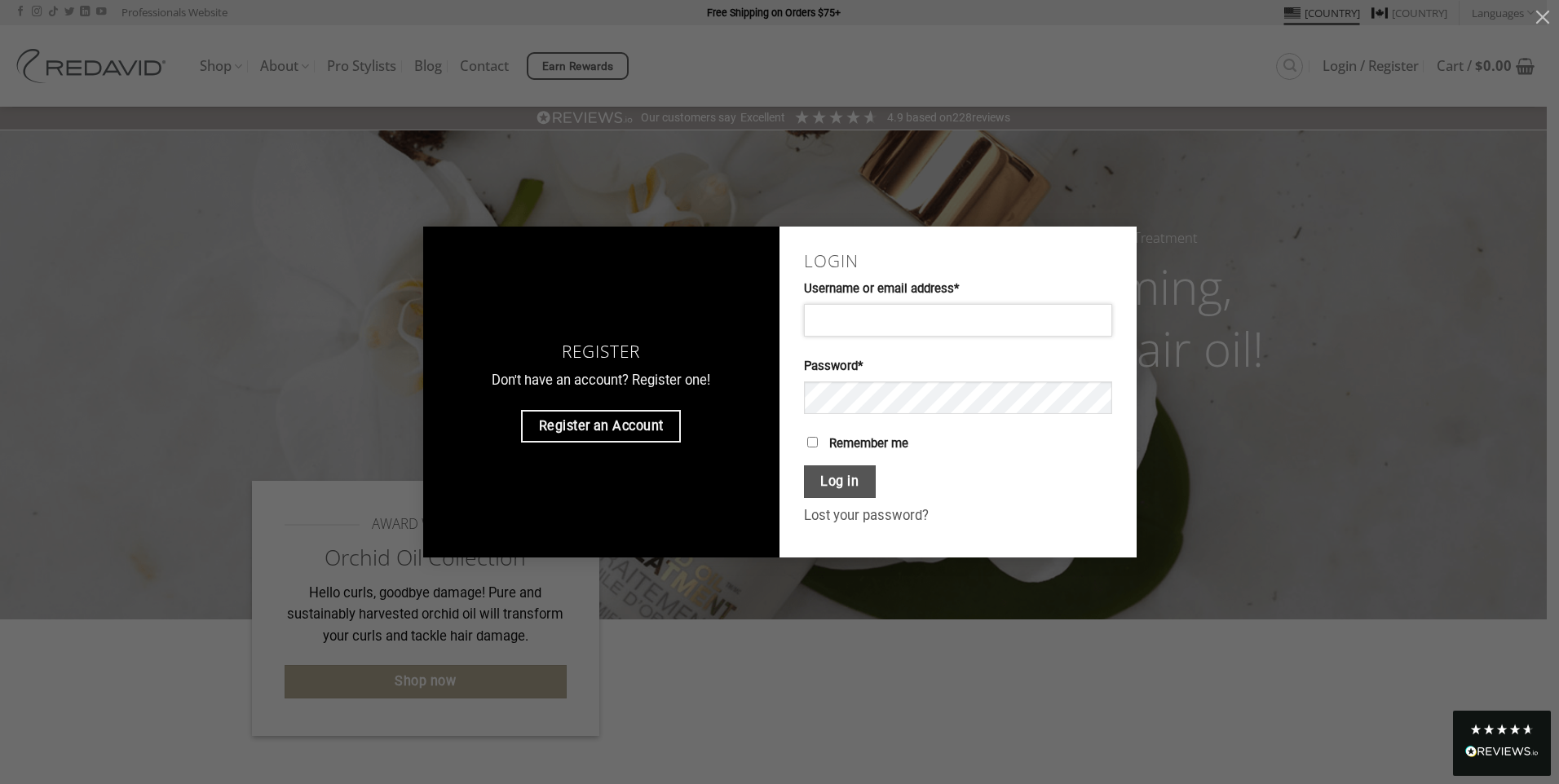 click on "Username or email address  * Required" at bounding box center [958, 320] 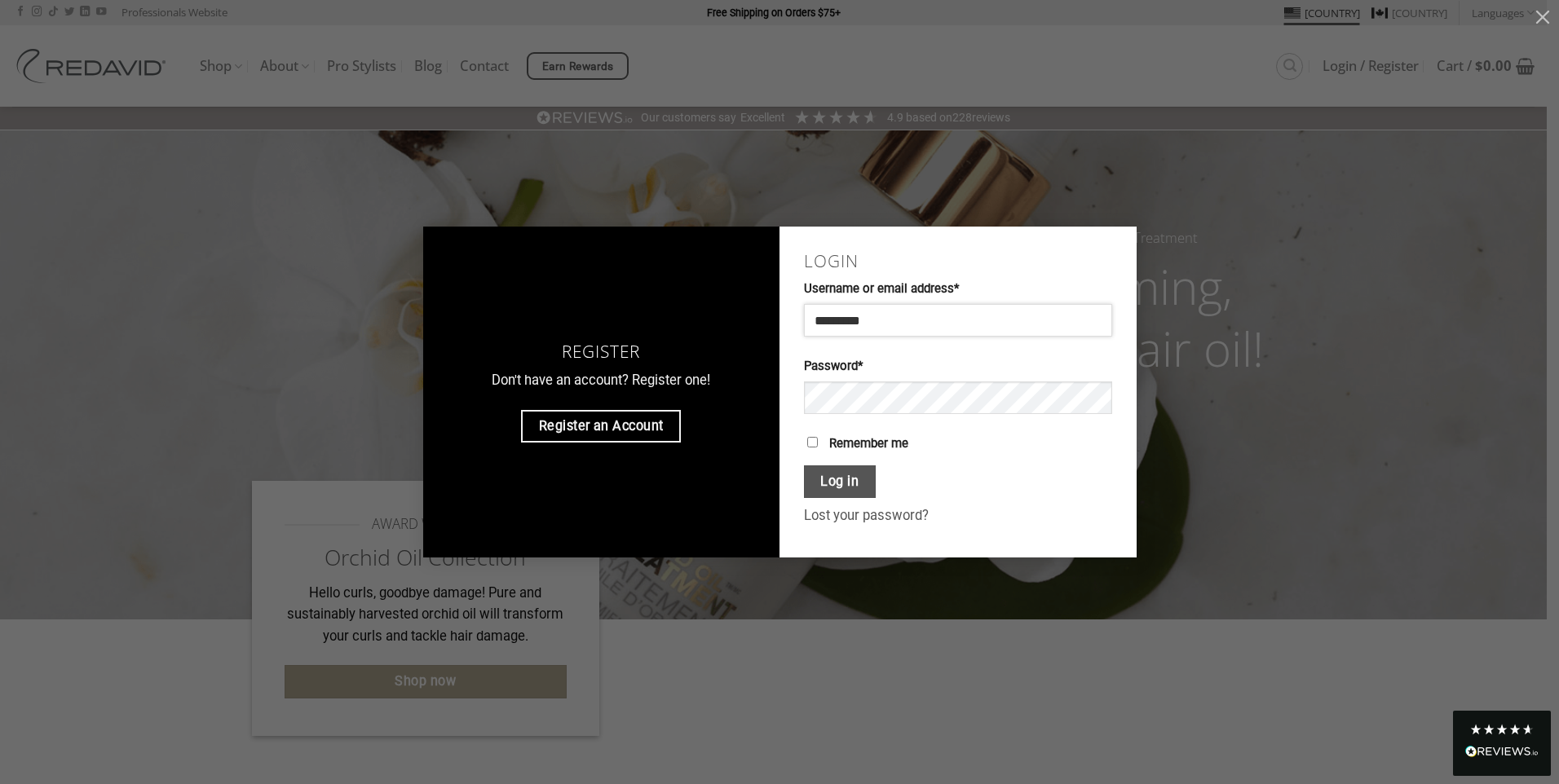 type on "*********" 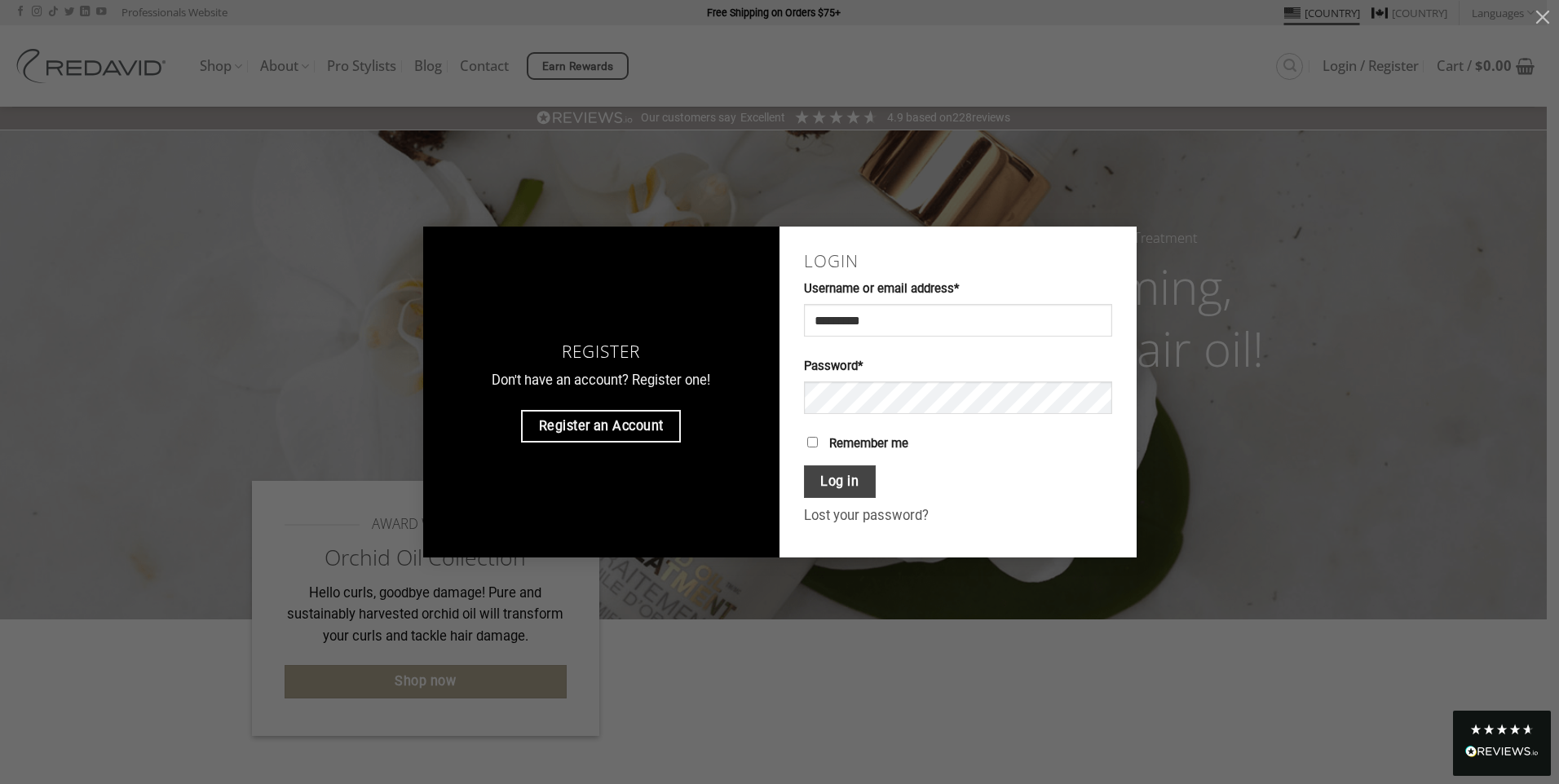 click on "Log in" at bounding box center [840, 482] 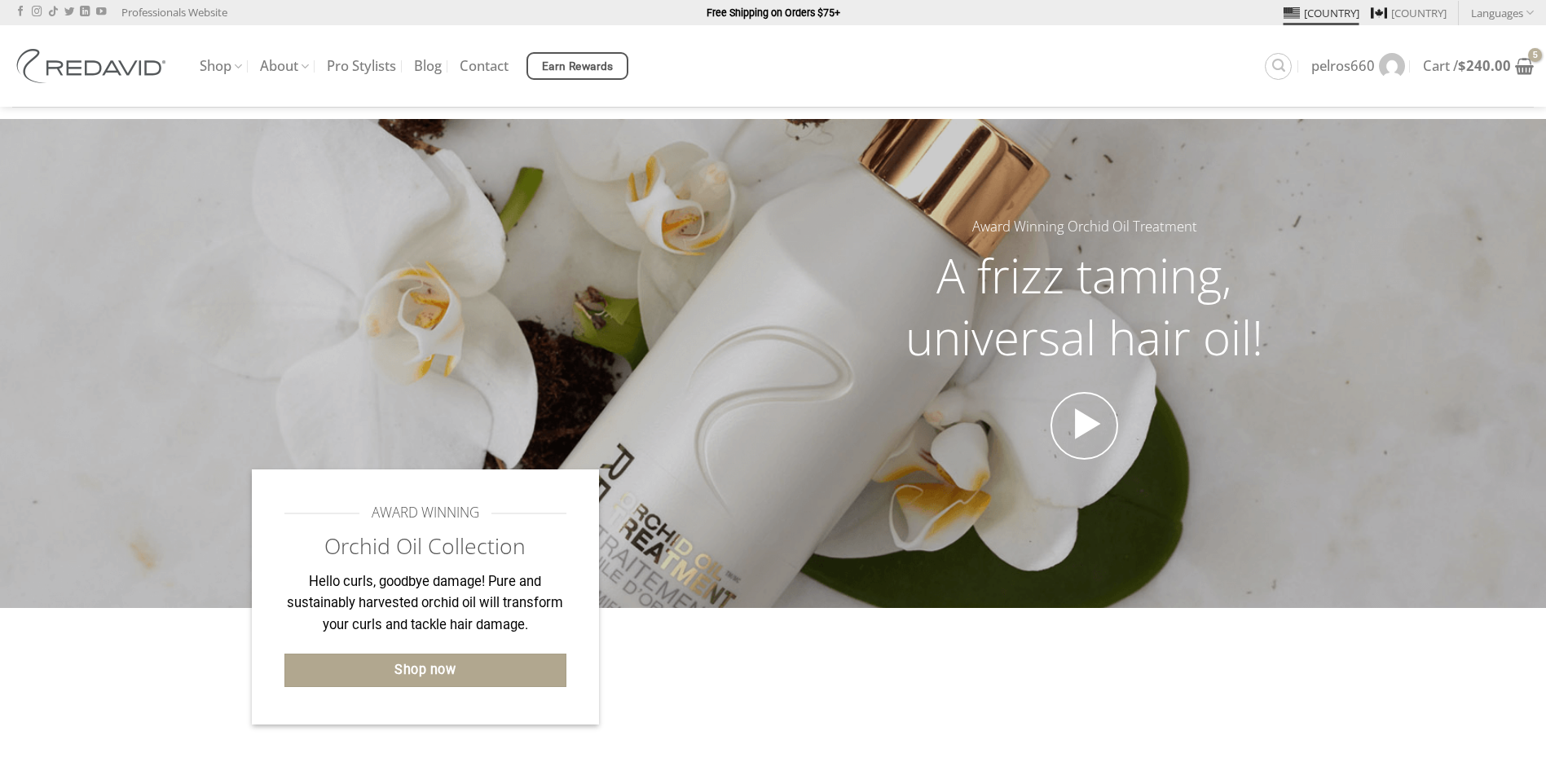 scroll, scrollTop: 0, scrollLeft: 0, axis: both 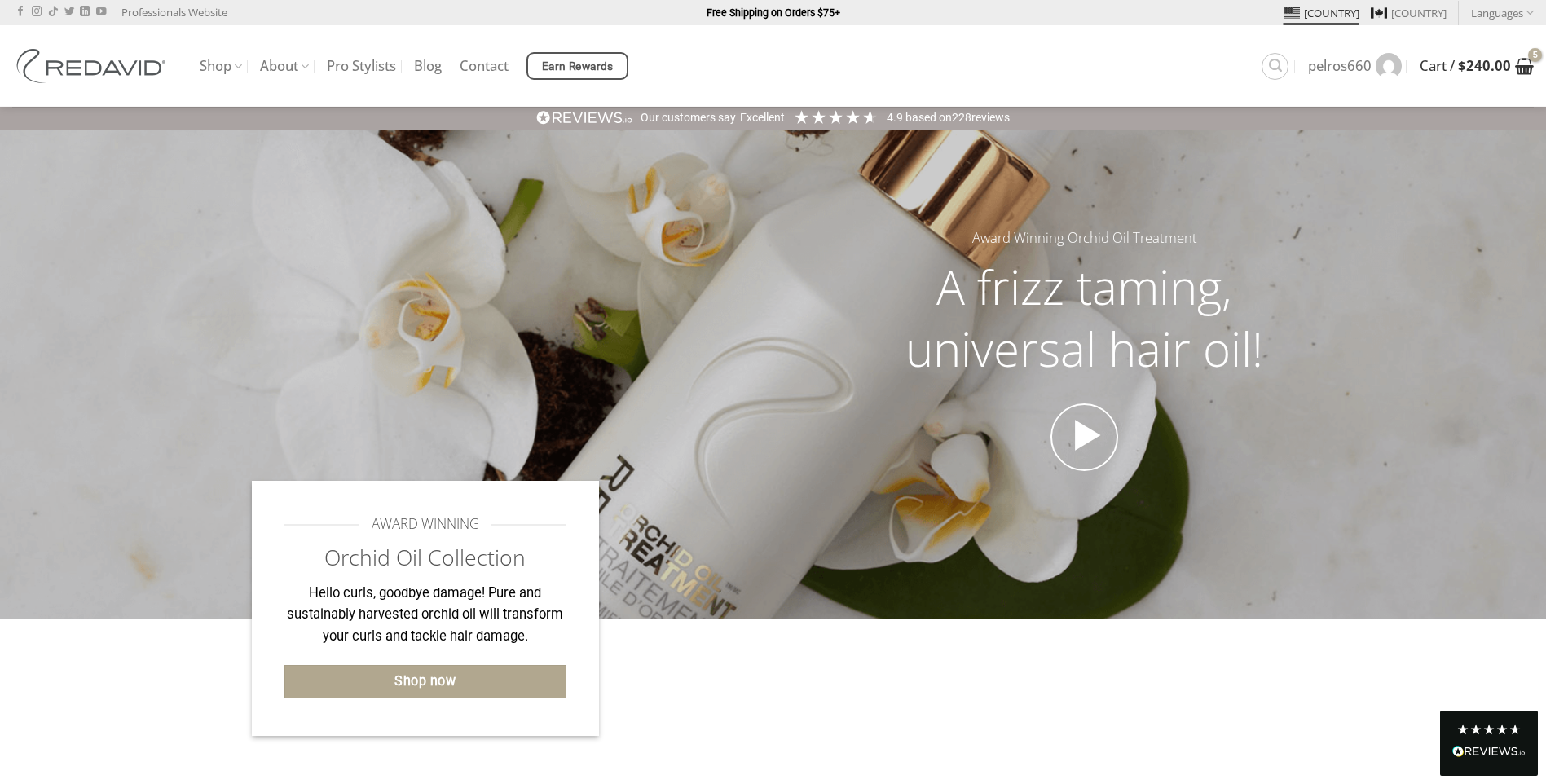 click on "Cart   /         $ 240.00" at bounding box center (1465, 66) 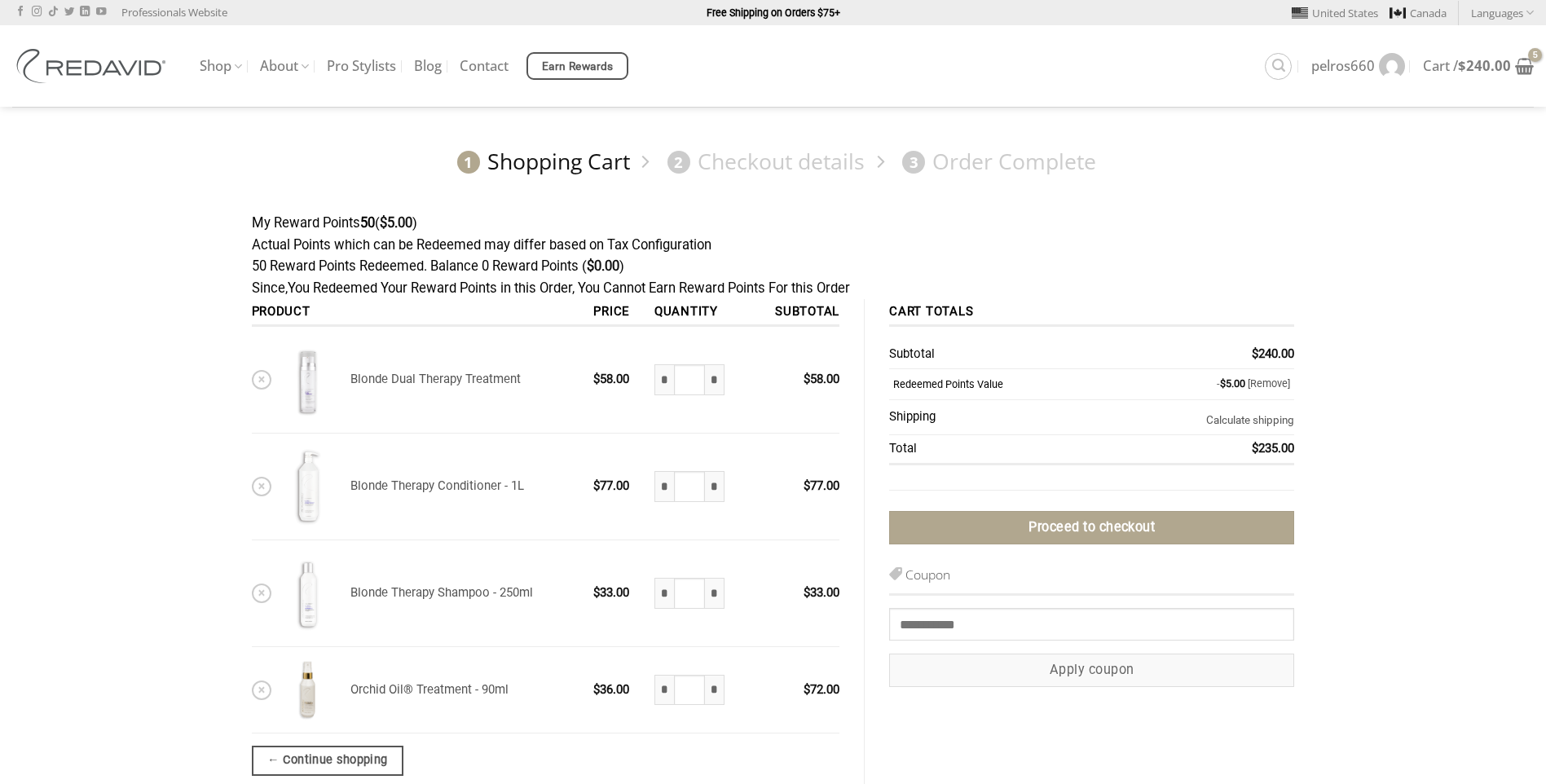 scroll, scrollTop: 0, scrollLeft: 0, axis: both 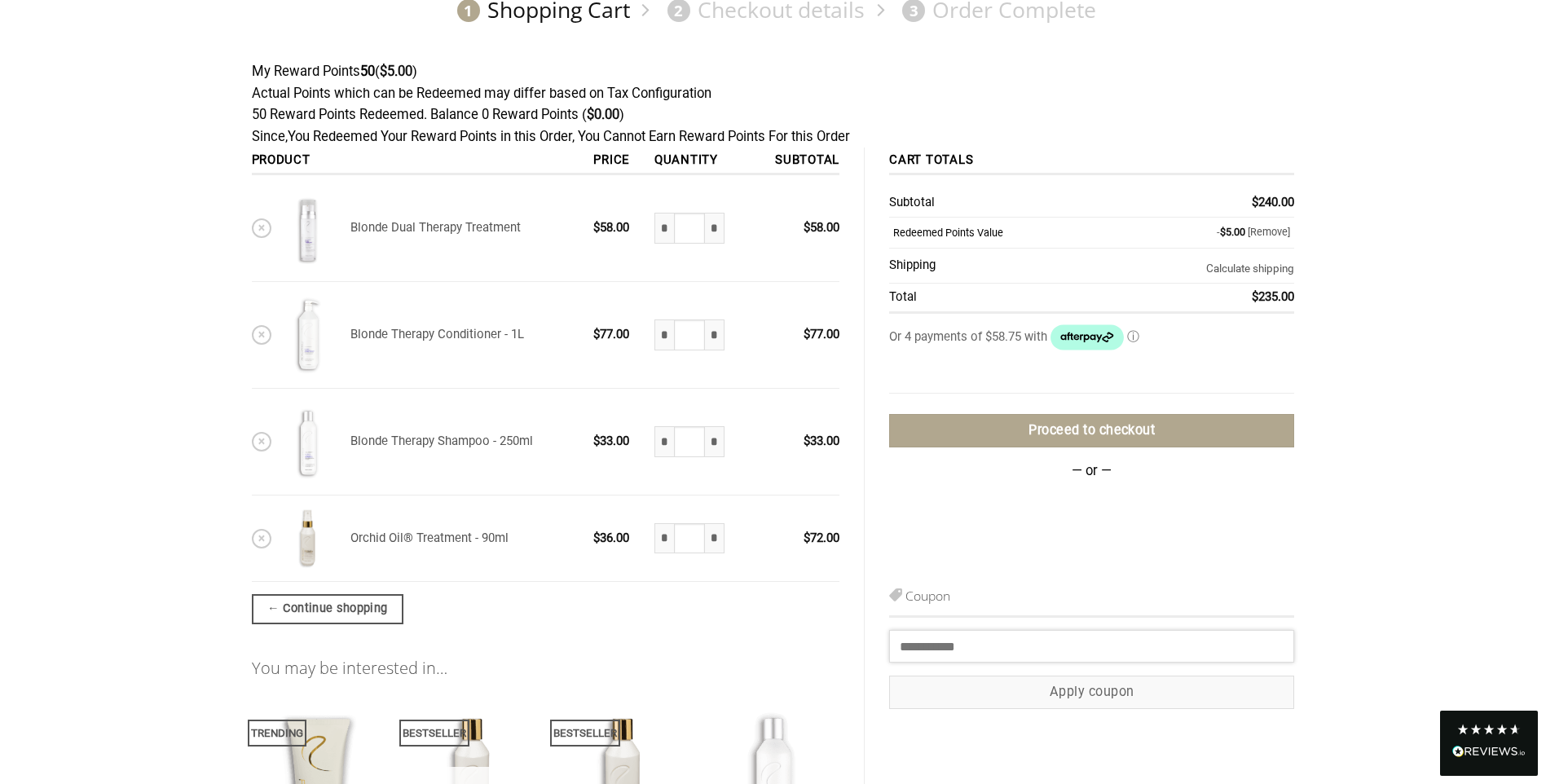 paste on "********" 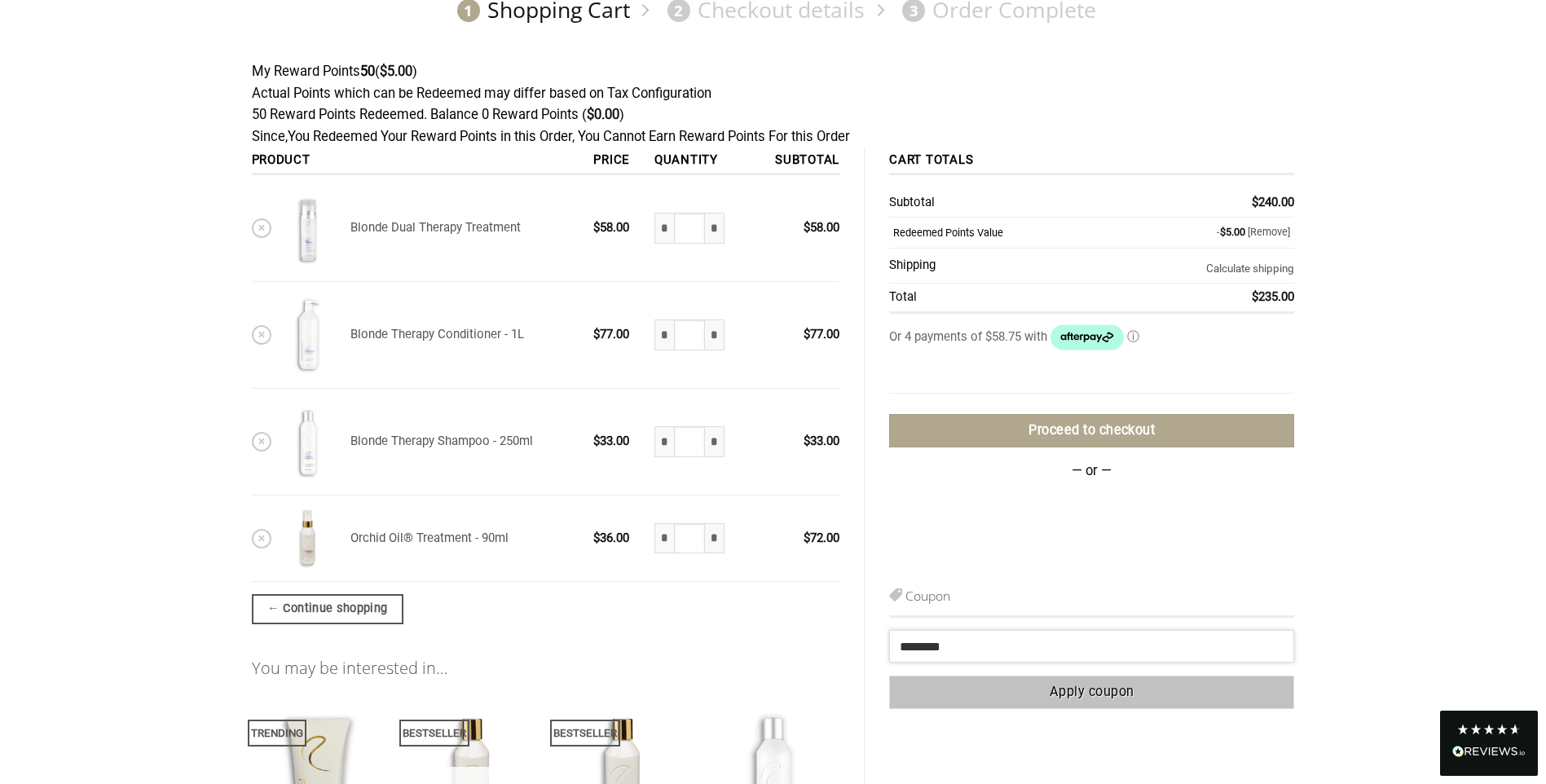 type on "********" 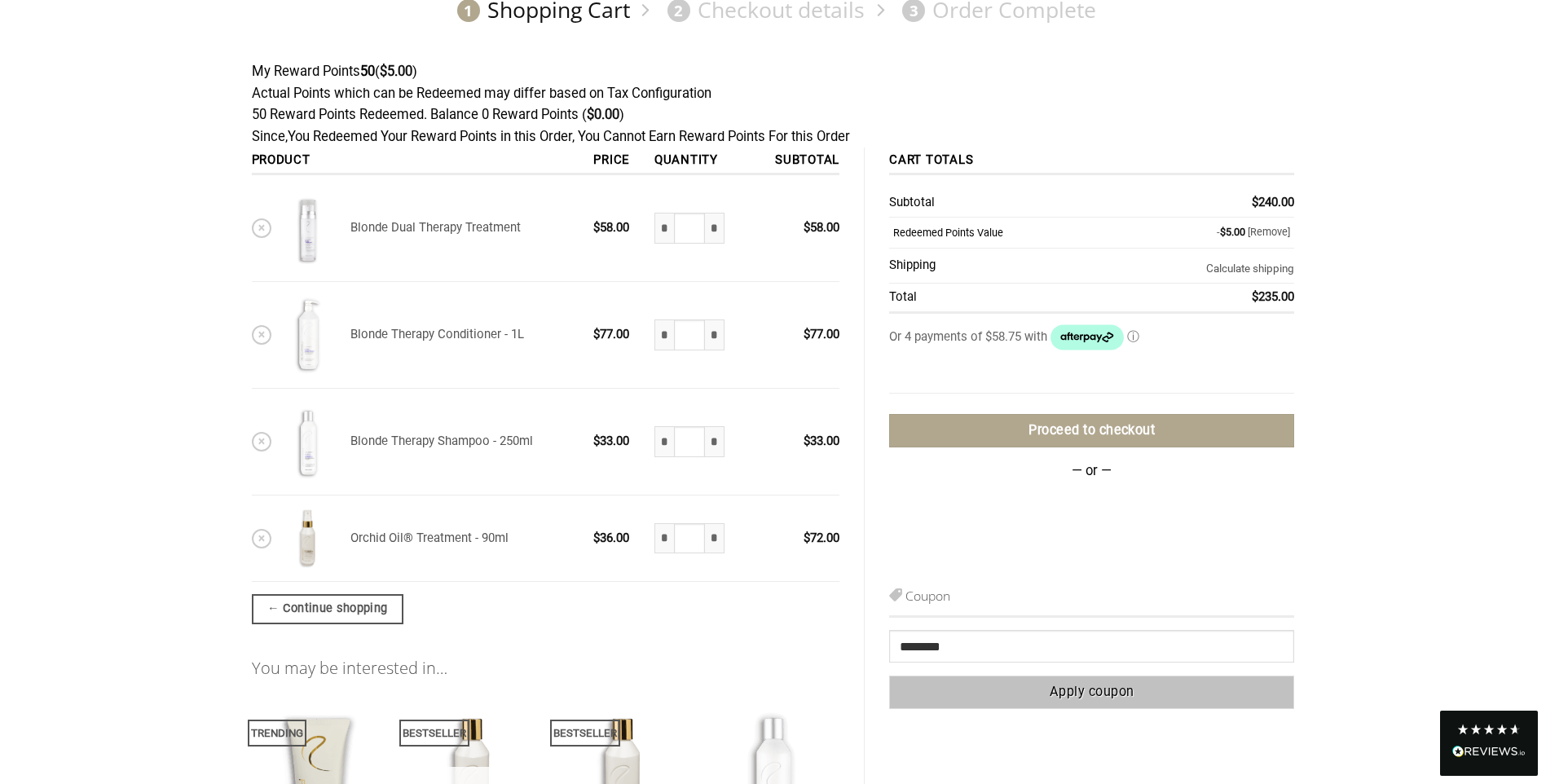 click on "Apply coupon" at bounding box center [1091, 692] 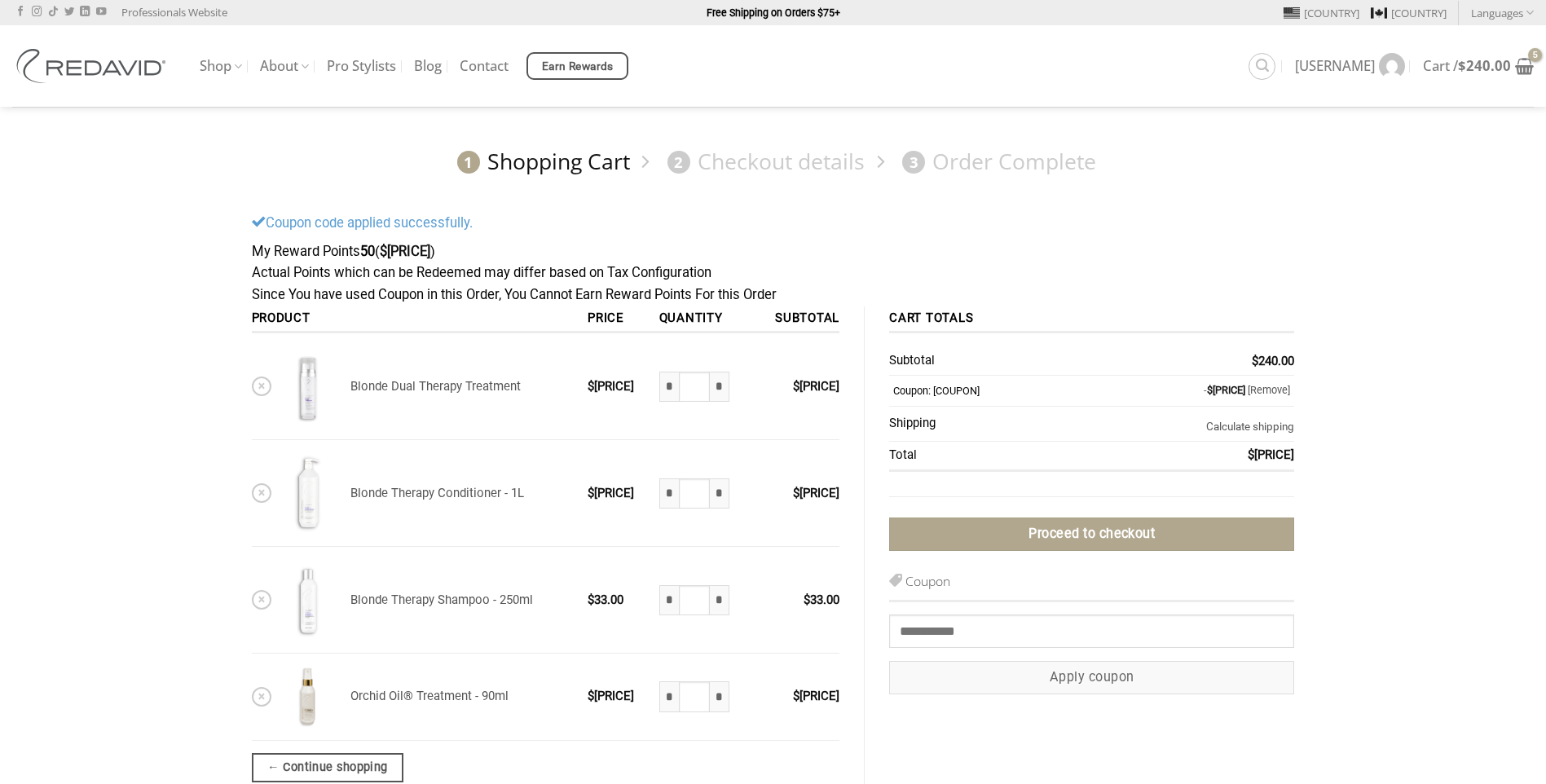 scroll, scrollTop: 0, scrollLeft: 0, axis: both 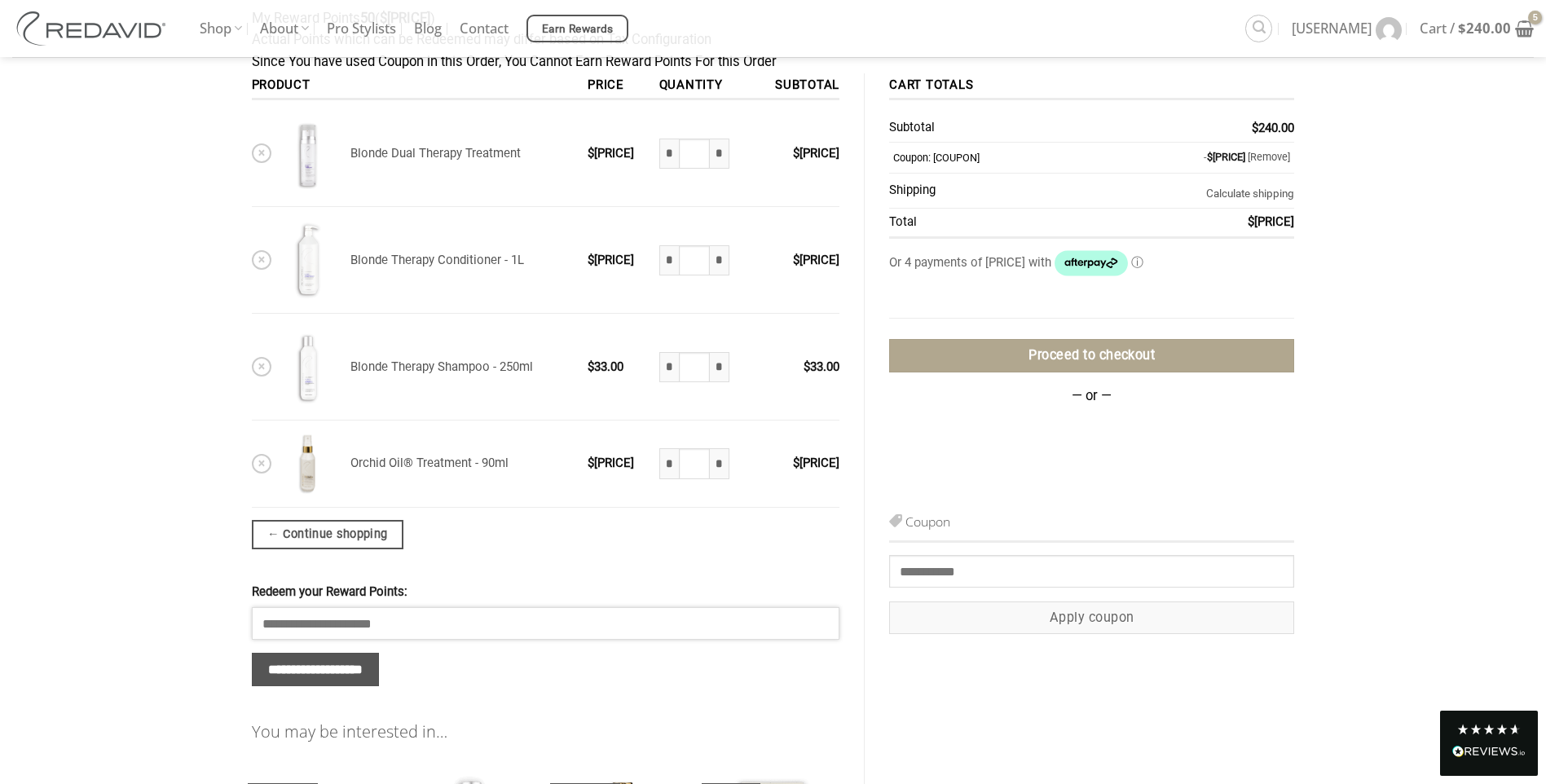 click on "Redeem your Reward Points:" at bounding box center [546, 623] 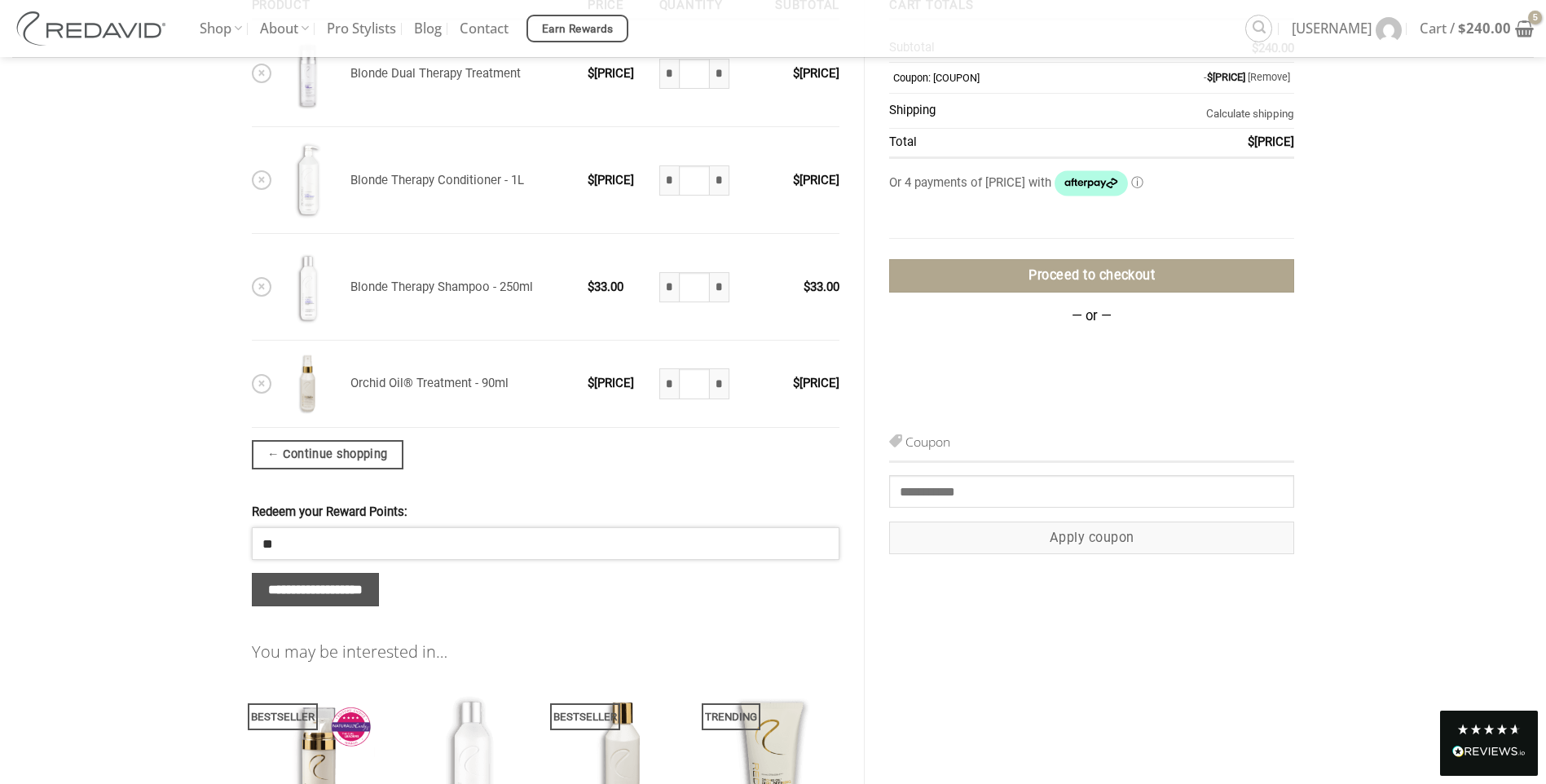 scroll, scrollTop: 326, scrollLeft: 0, axis: vertical 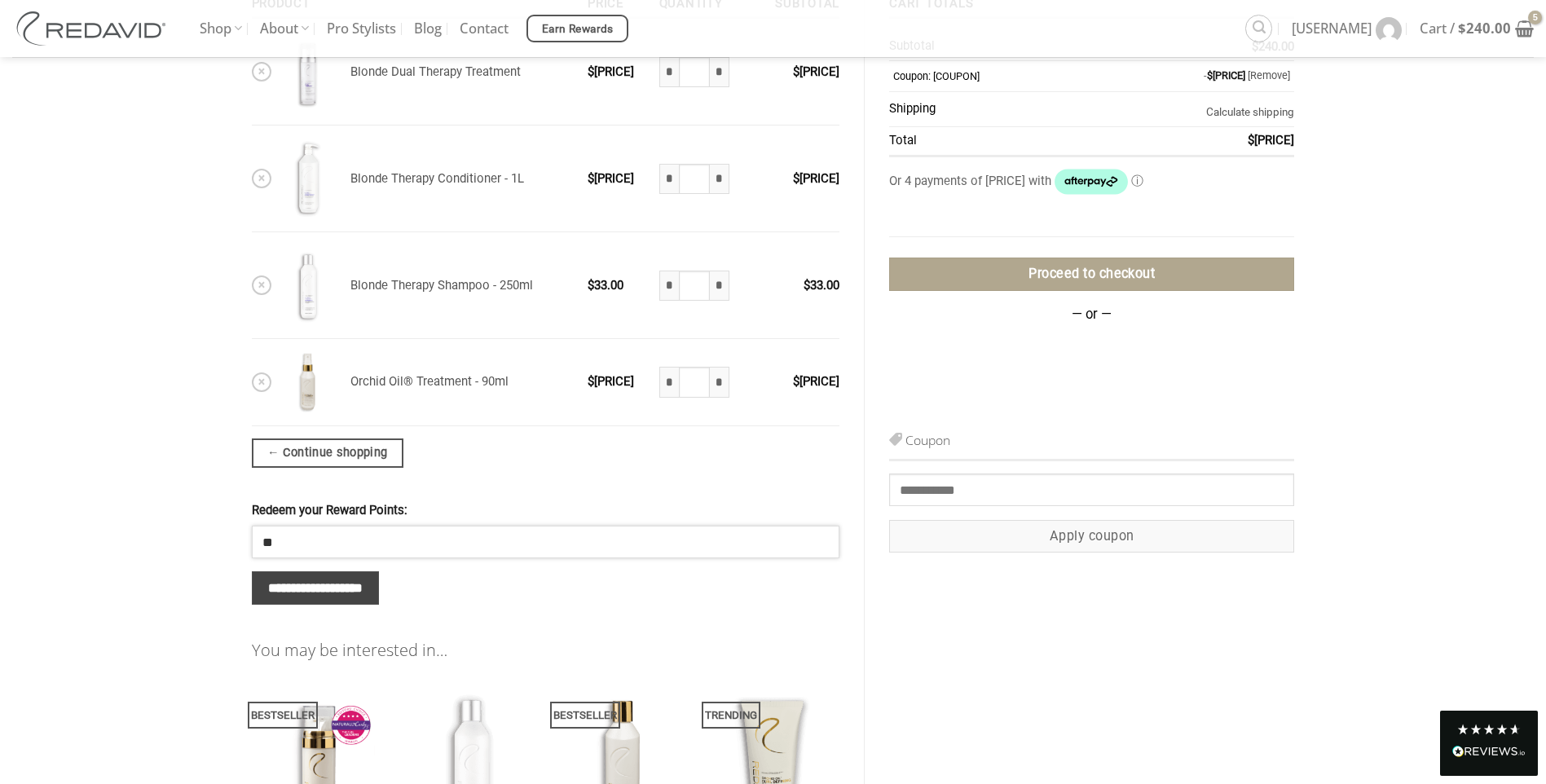 type on "**" 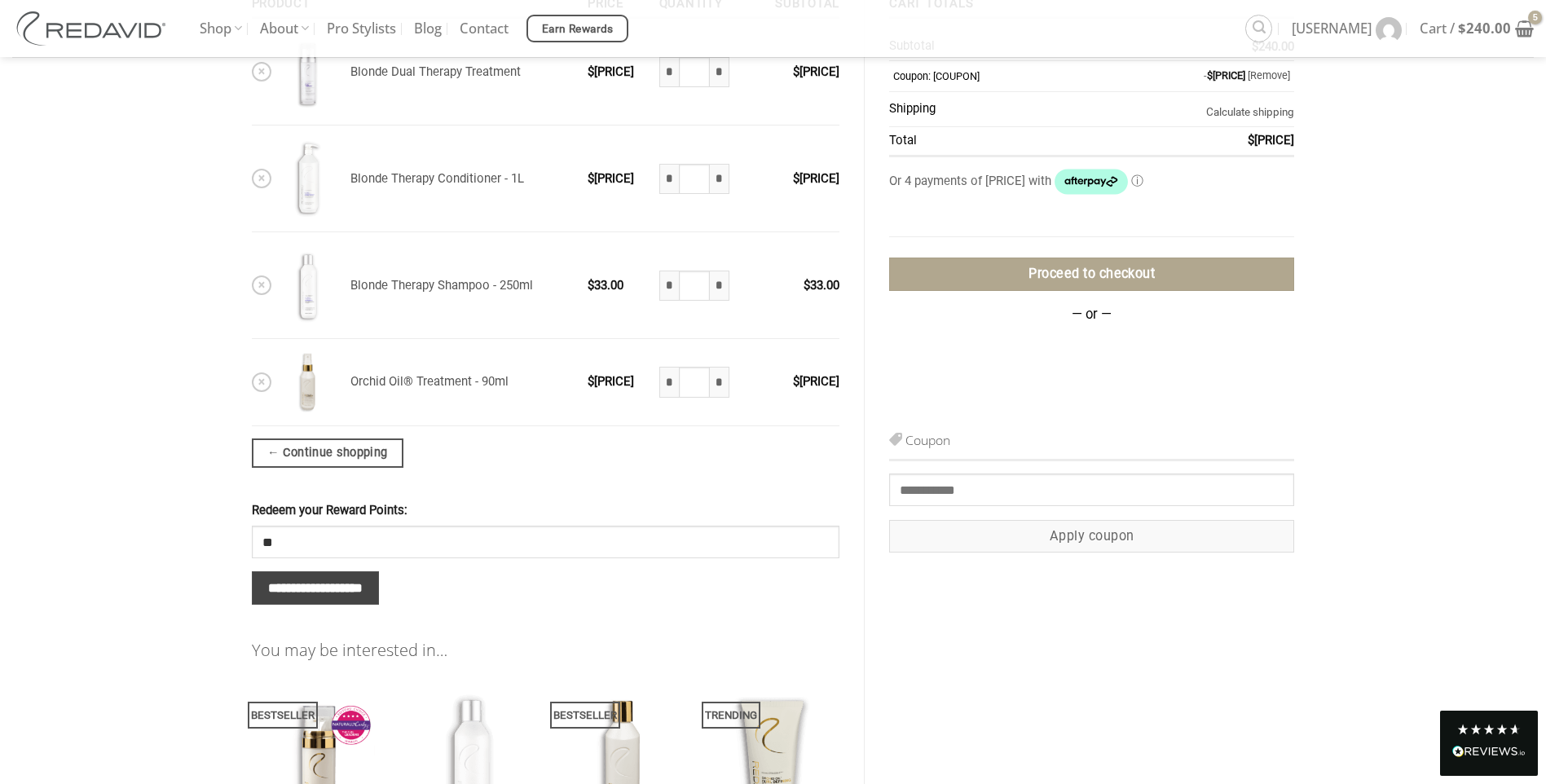click on "**********" at bounding box center (315, 588) 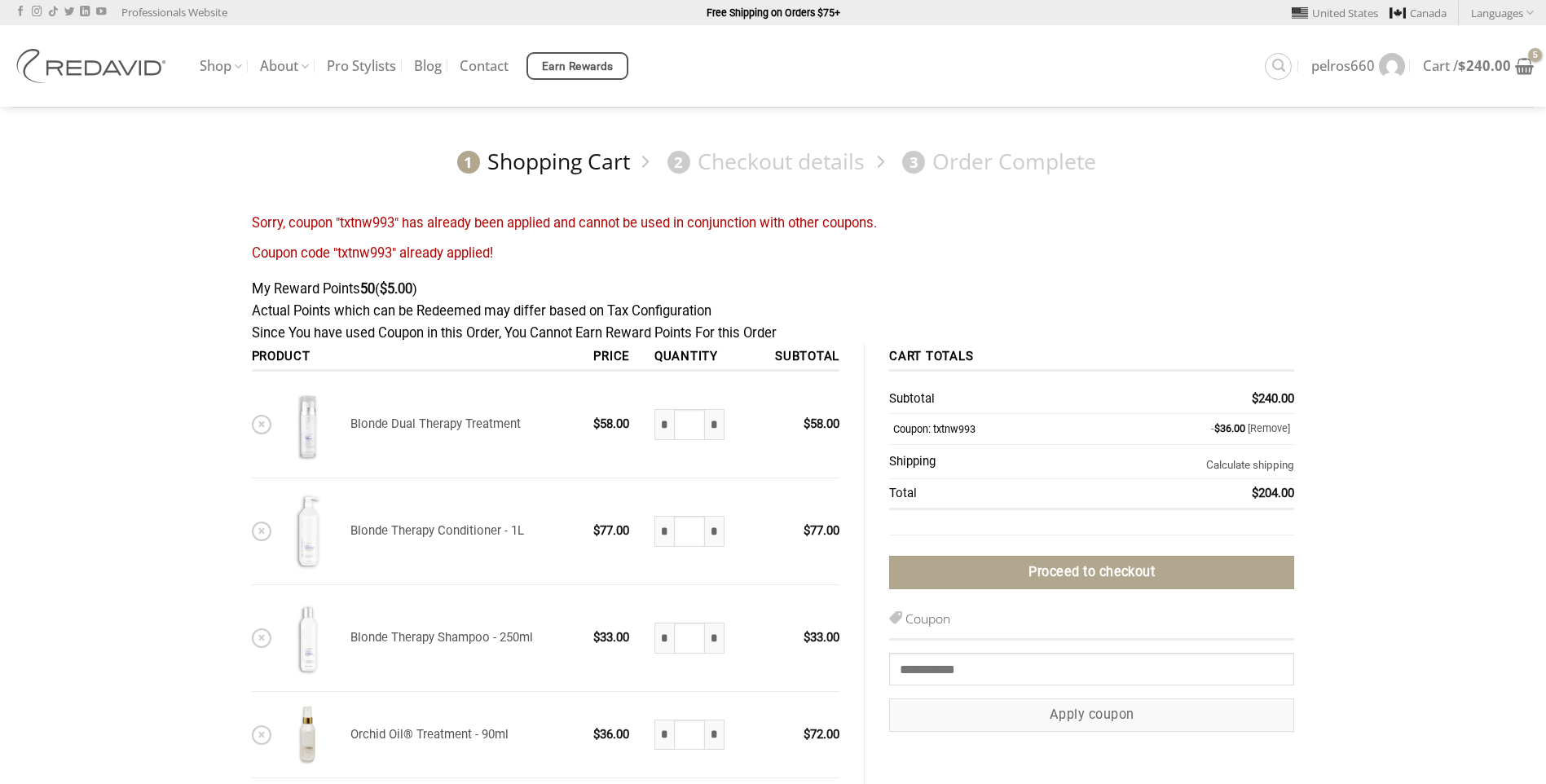 scroll, scrollTop: 0, scrollLeft: 0, axis: both 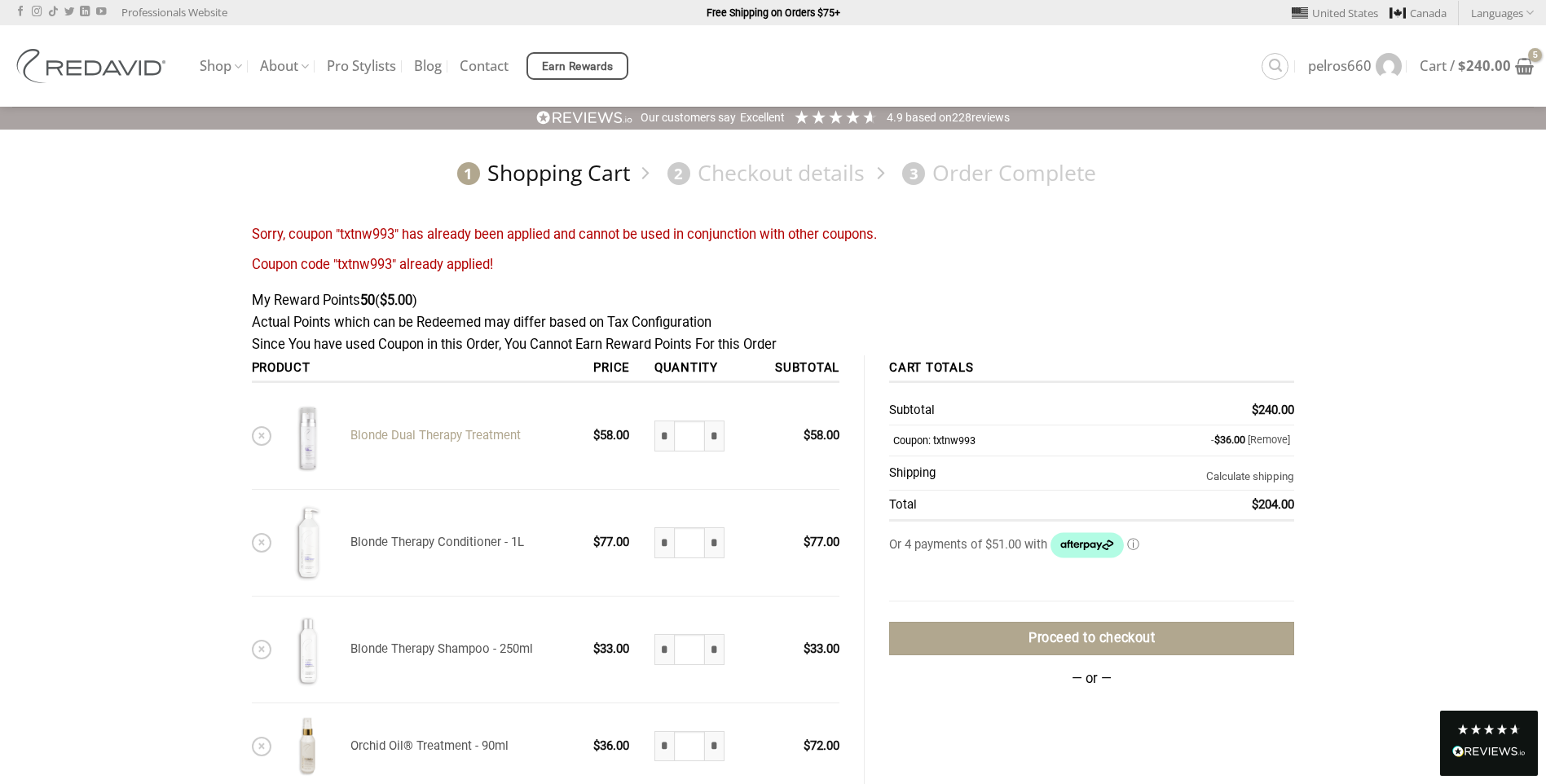 click on "Blonde Dual Therapy Treatment" at bounding box center (435, 435) 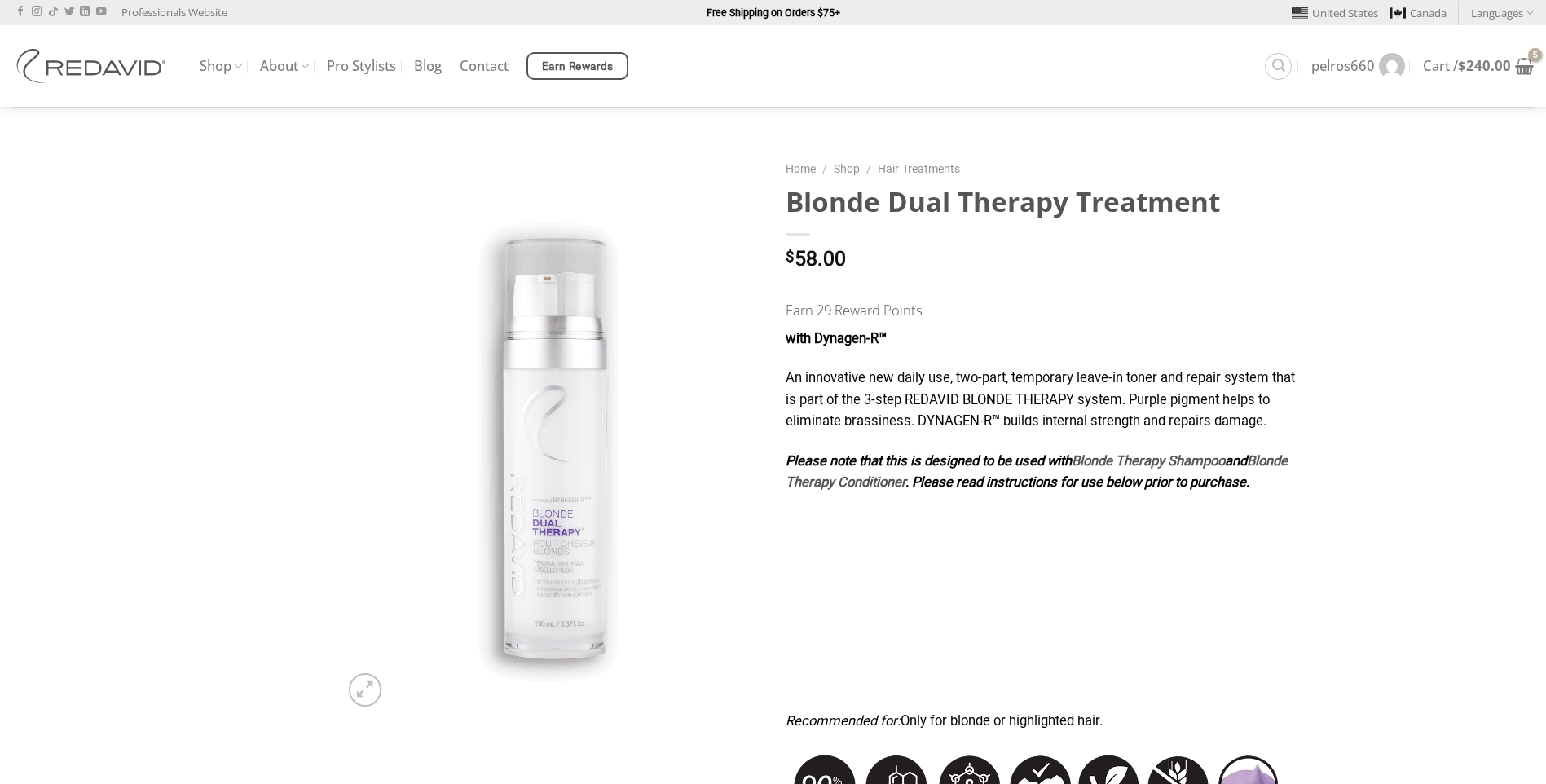 scroll, scrollTop: 0, scrollLeft: 0, axis: both 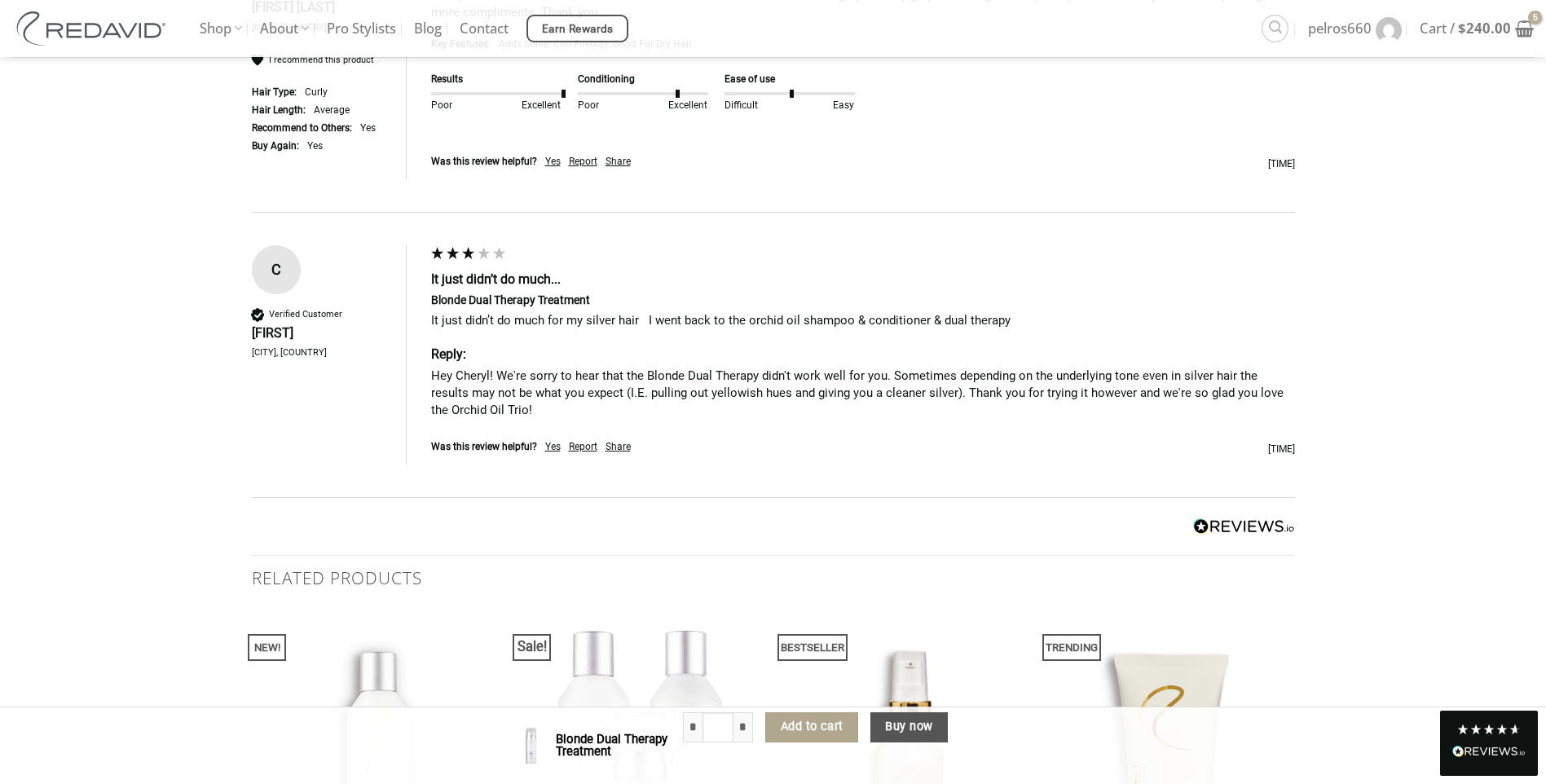 click at bounding box center (1244, 526) 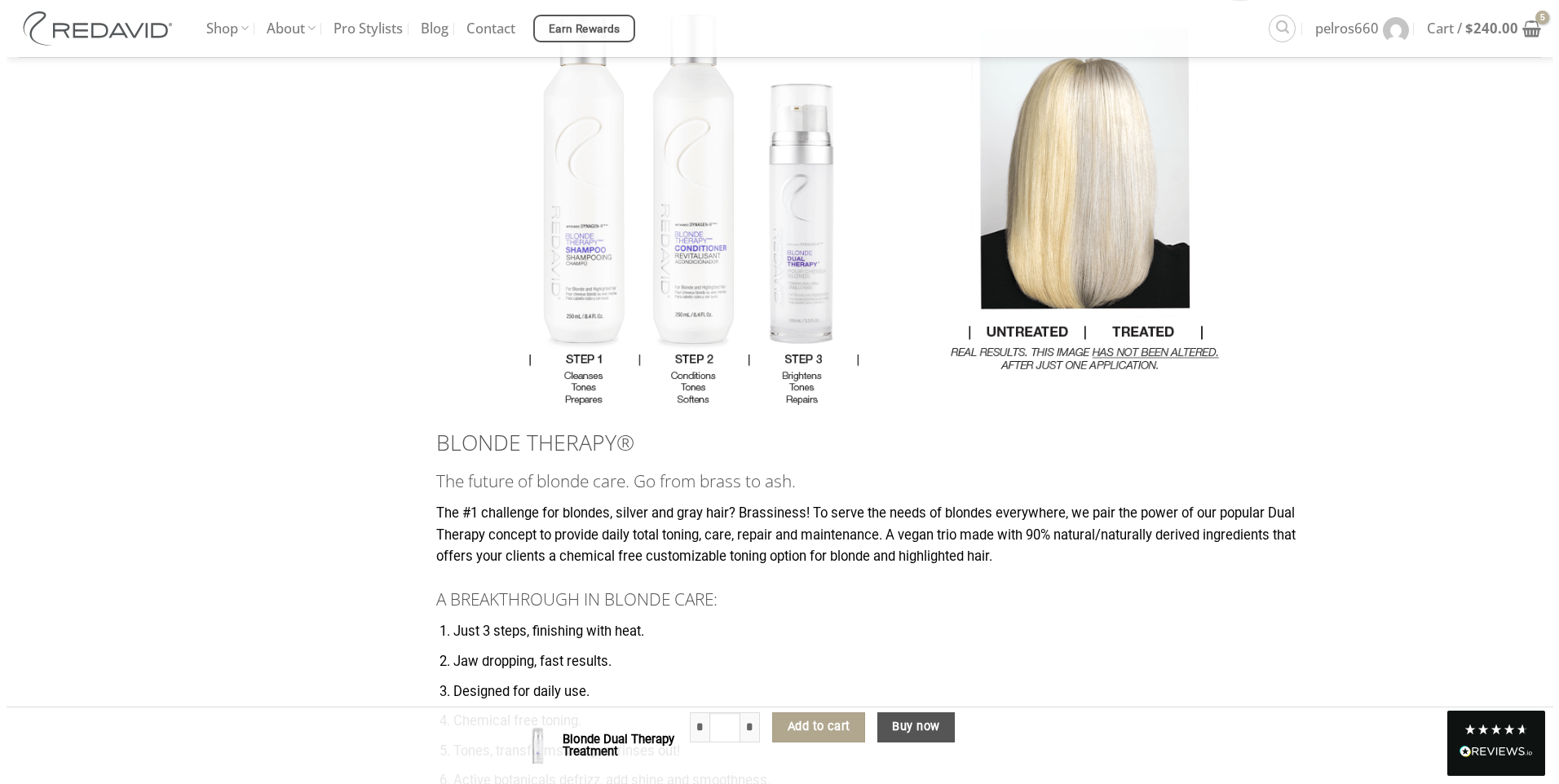 scroll, scrollTop: 1706, scrollLeft: 0, axis: vertical 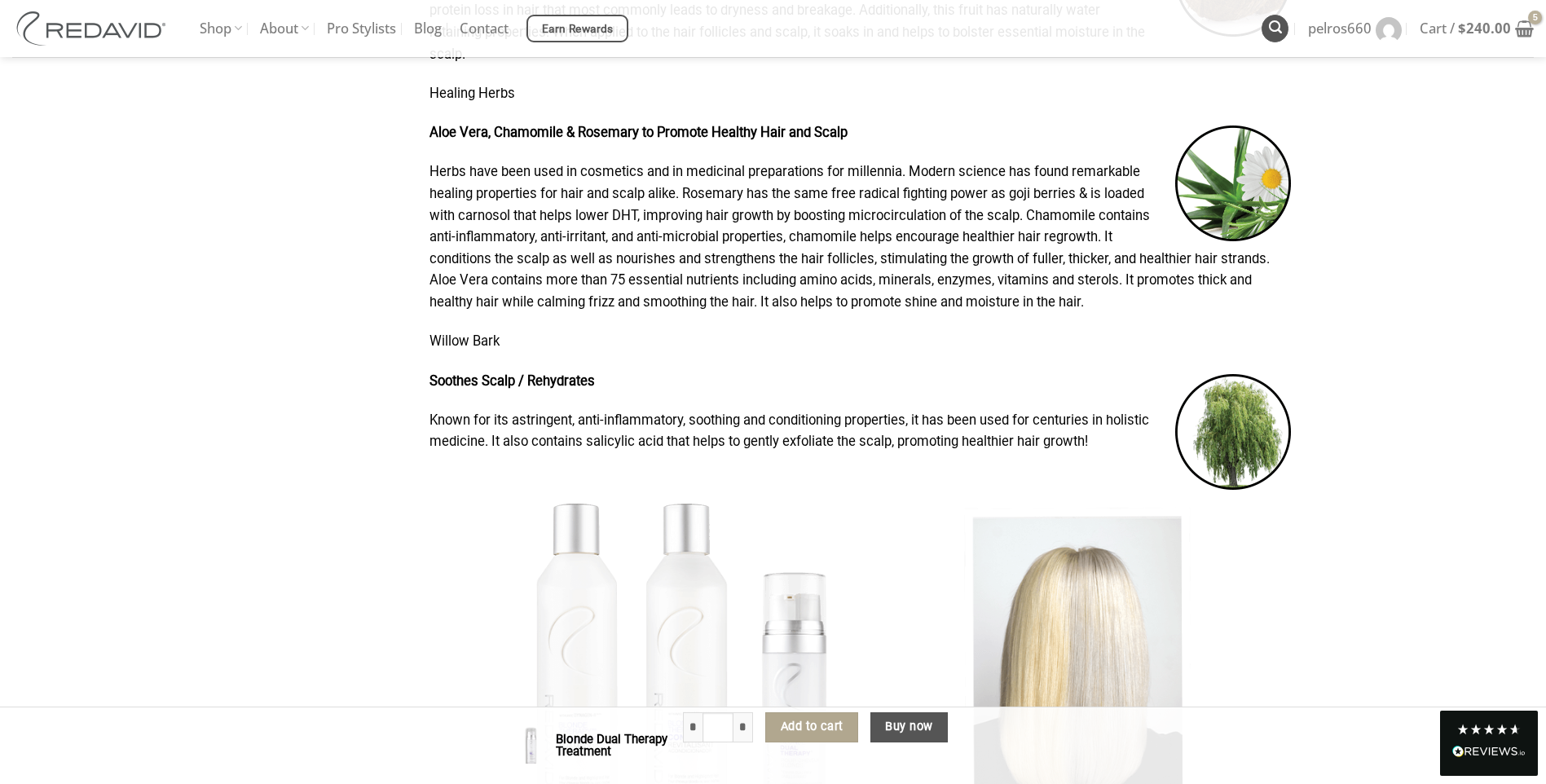 click at bounding box center [1275, 27] 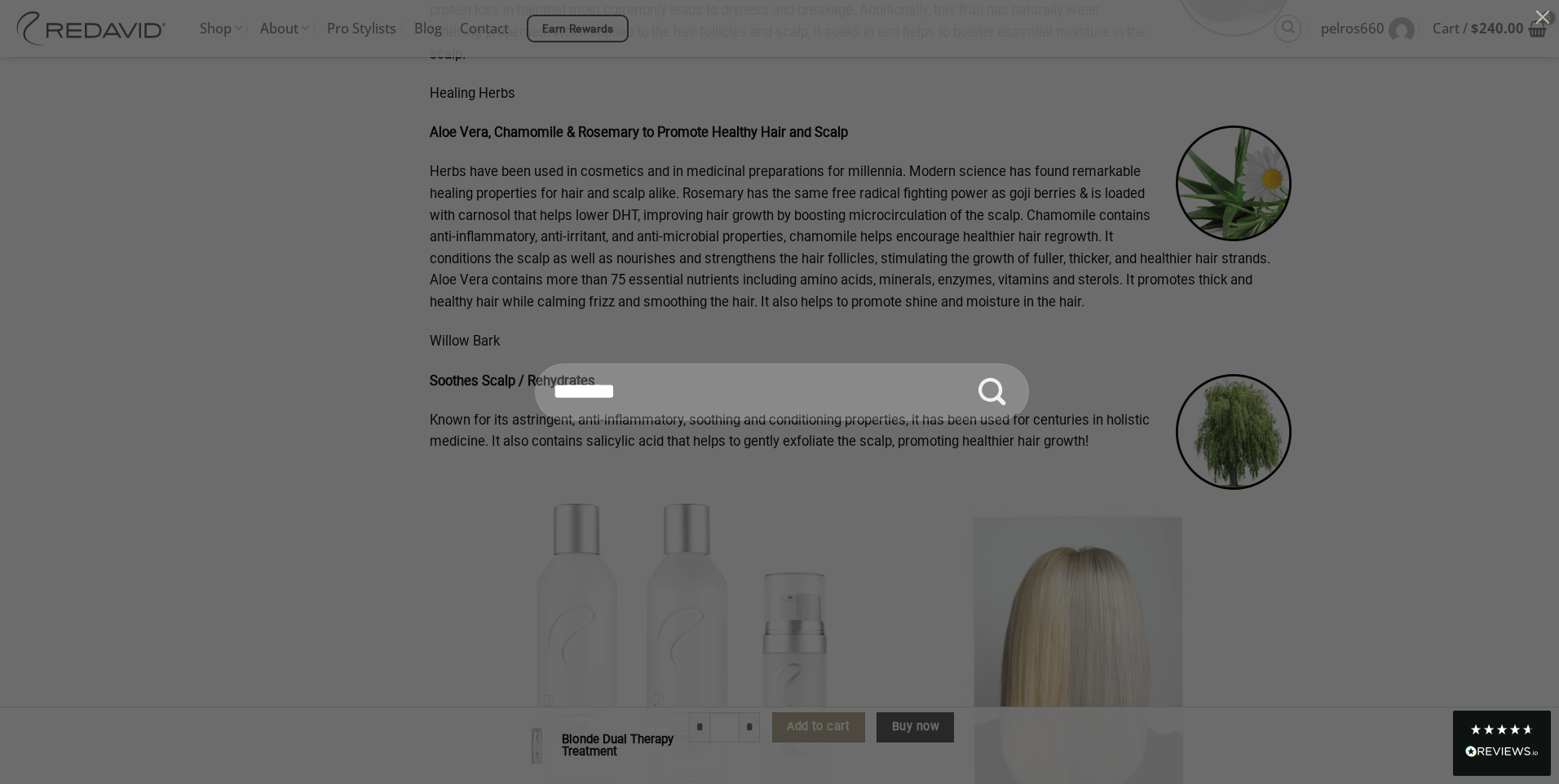 click on "Search for:" at bounding box center [782, 392] 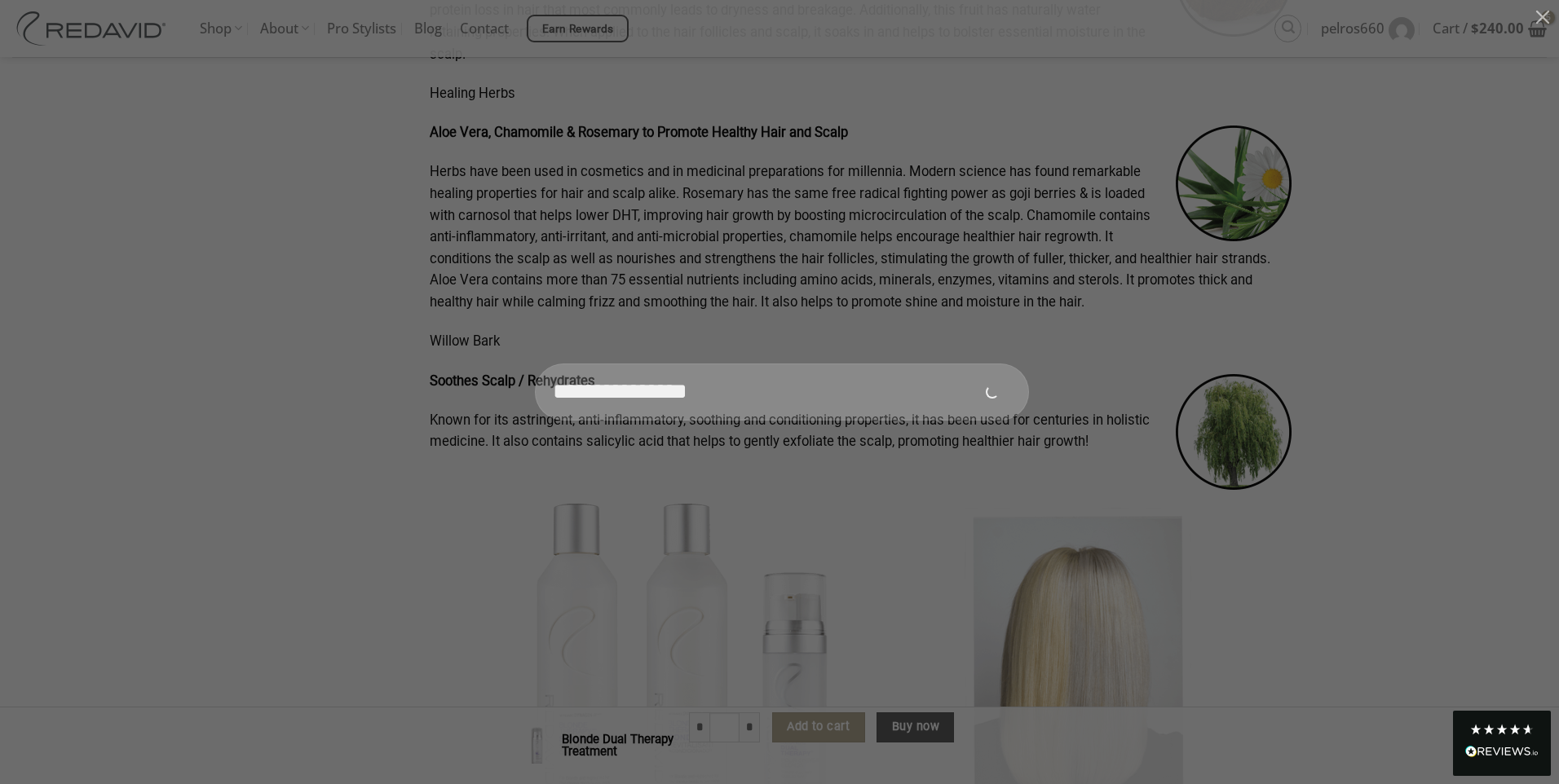 type on "**********" 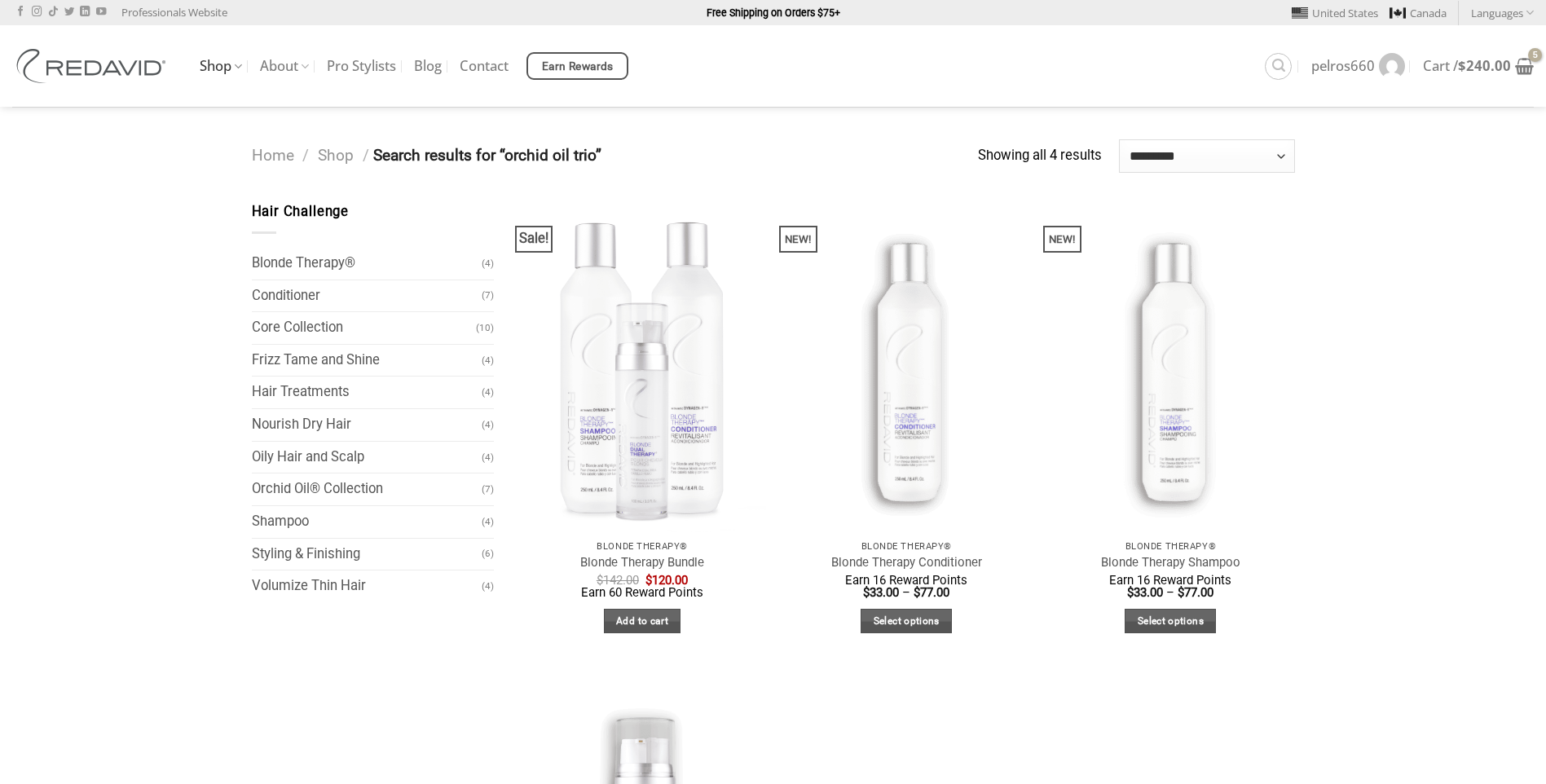 scroll, scrollTop: 0, scrollLeft: 0, axis: both 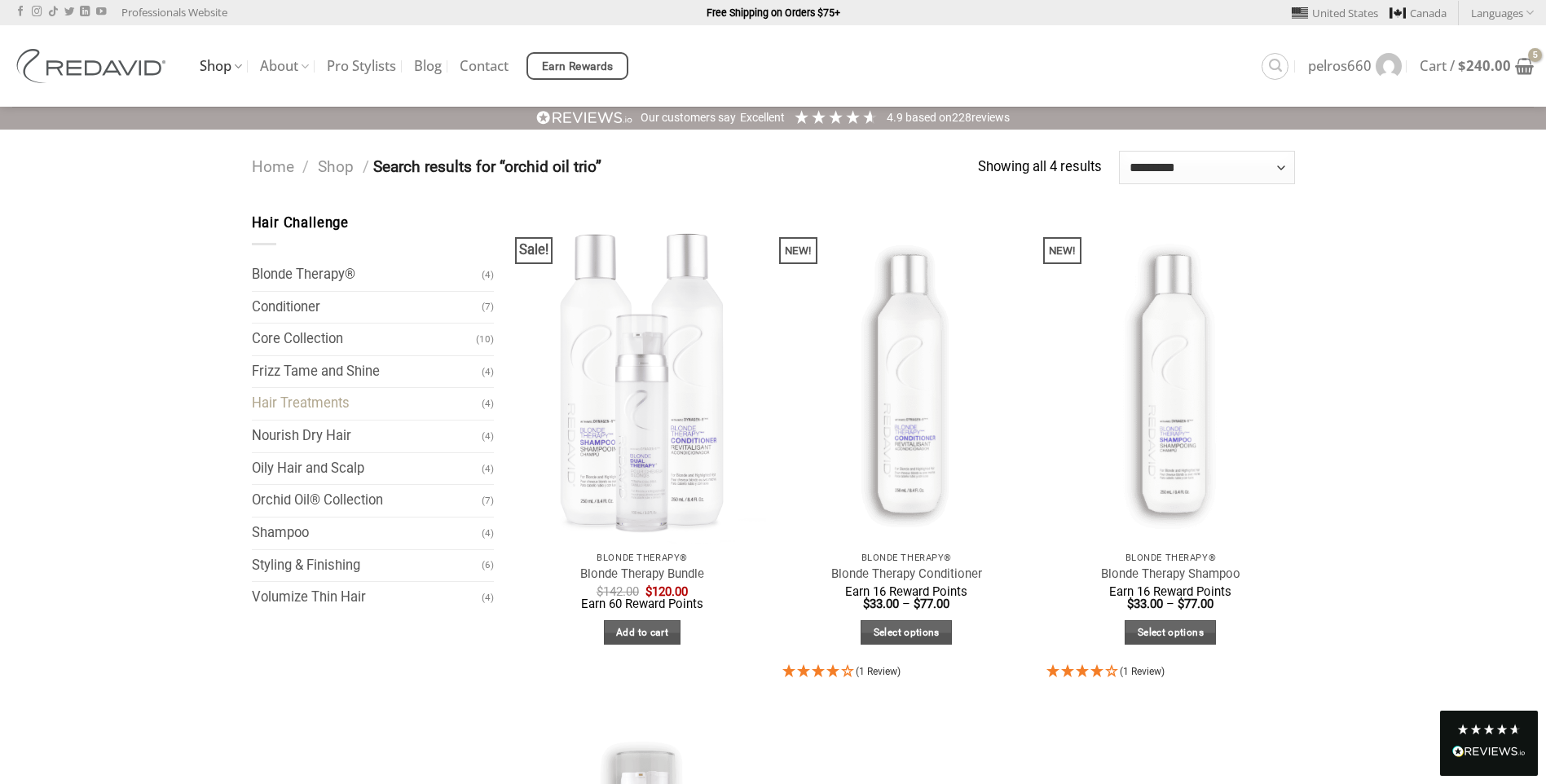 click on "Hair Treatments" at bounding box center (367, 403) 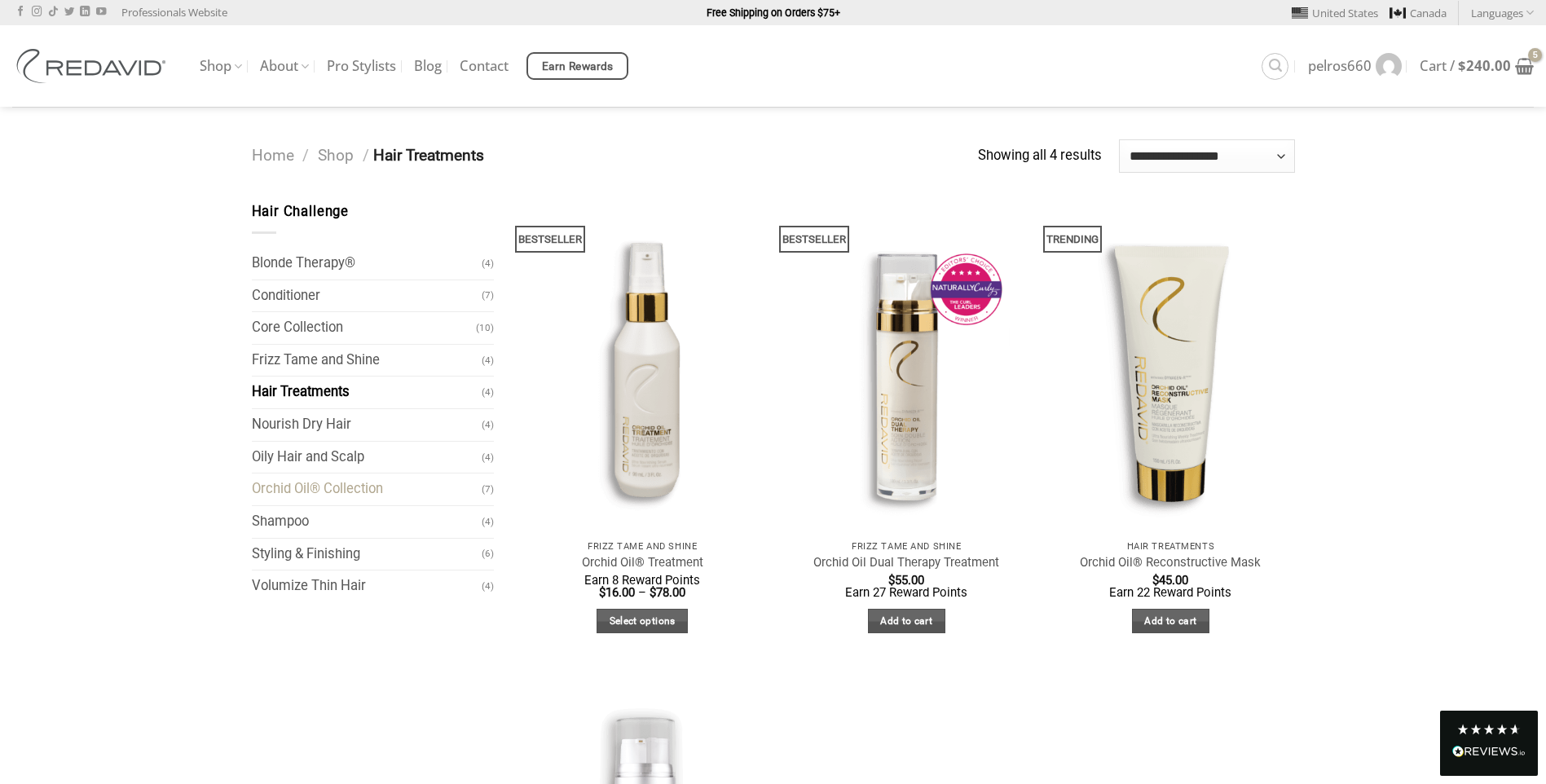 click on "Orchid Oil® Collection" at bounding box center (367, 489) 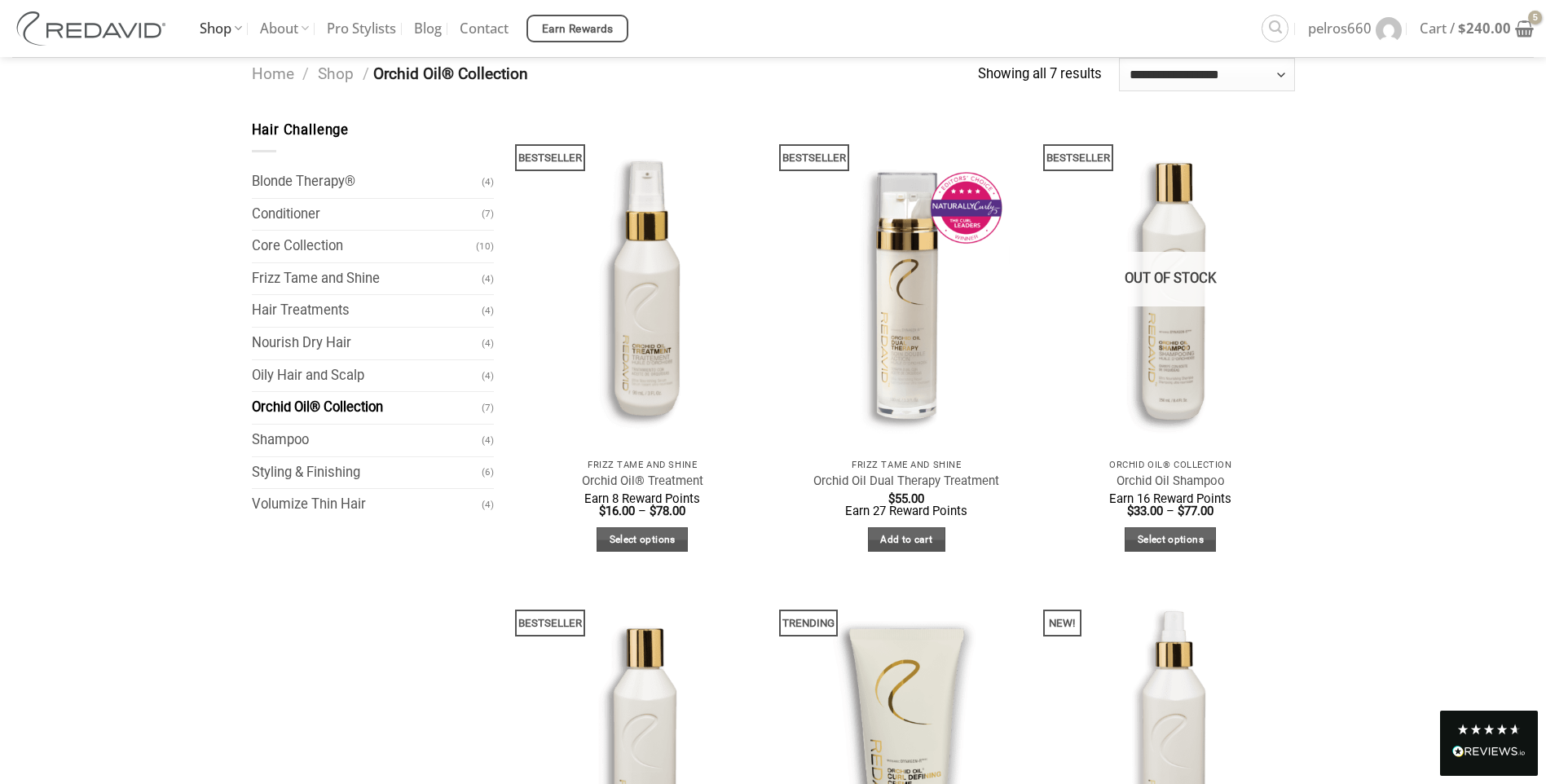 scroll, scrollTop: 0, scrollLeft: 0, axis: both 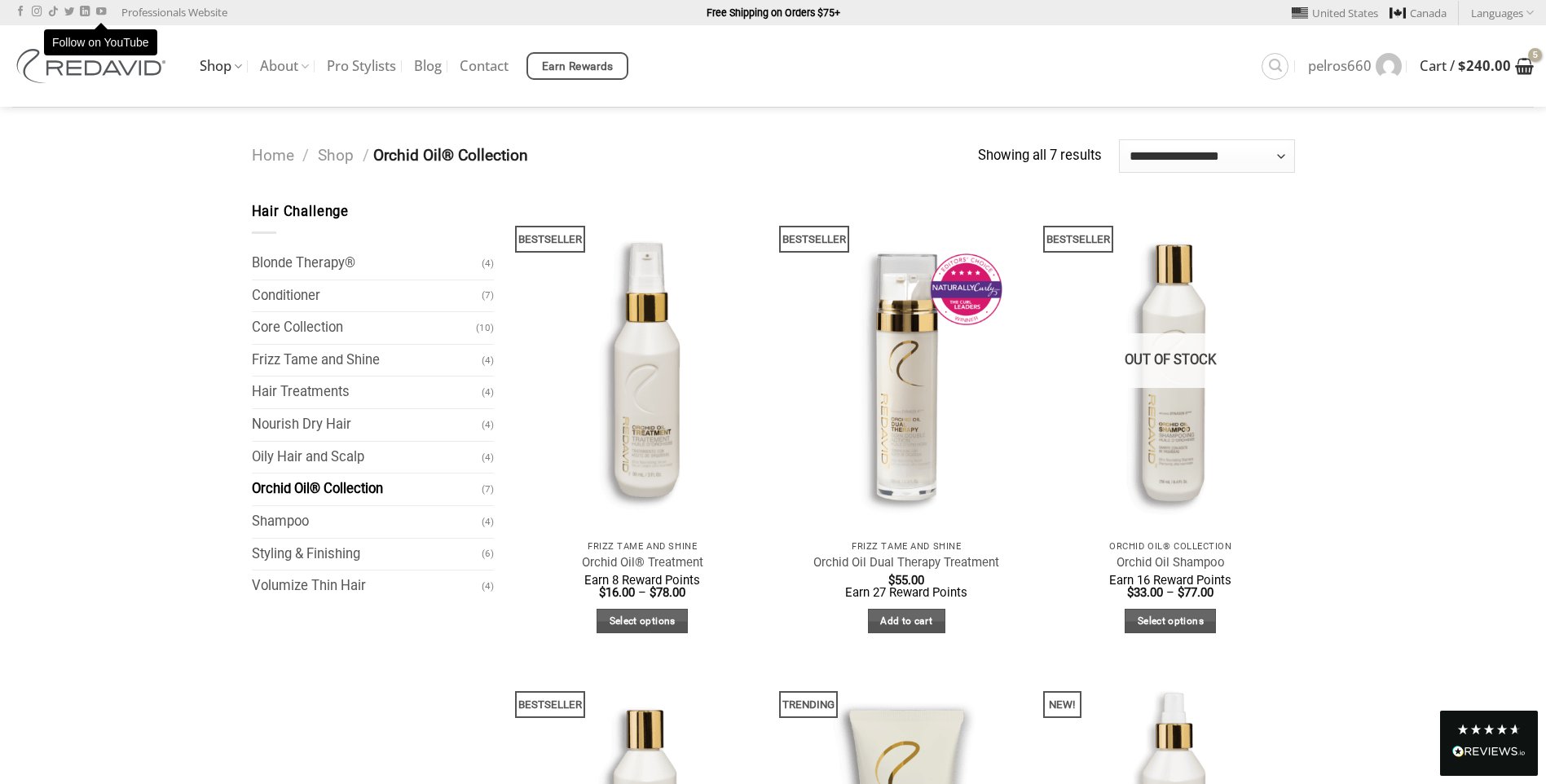 click on "$" at bounding box center [1462, 65] 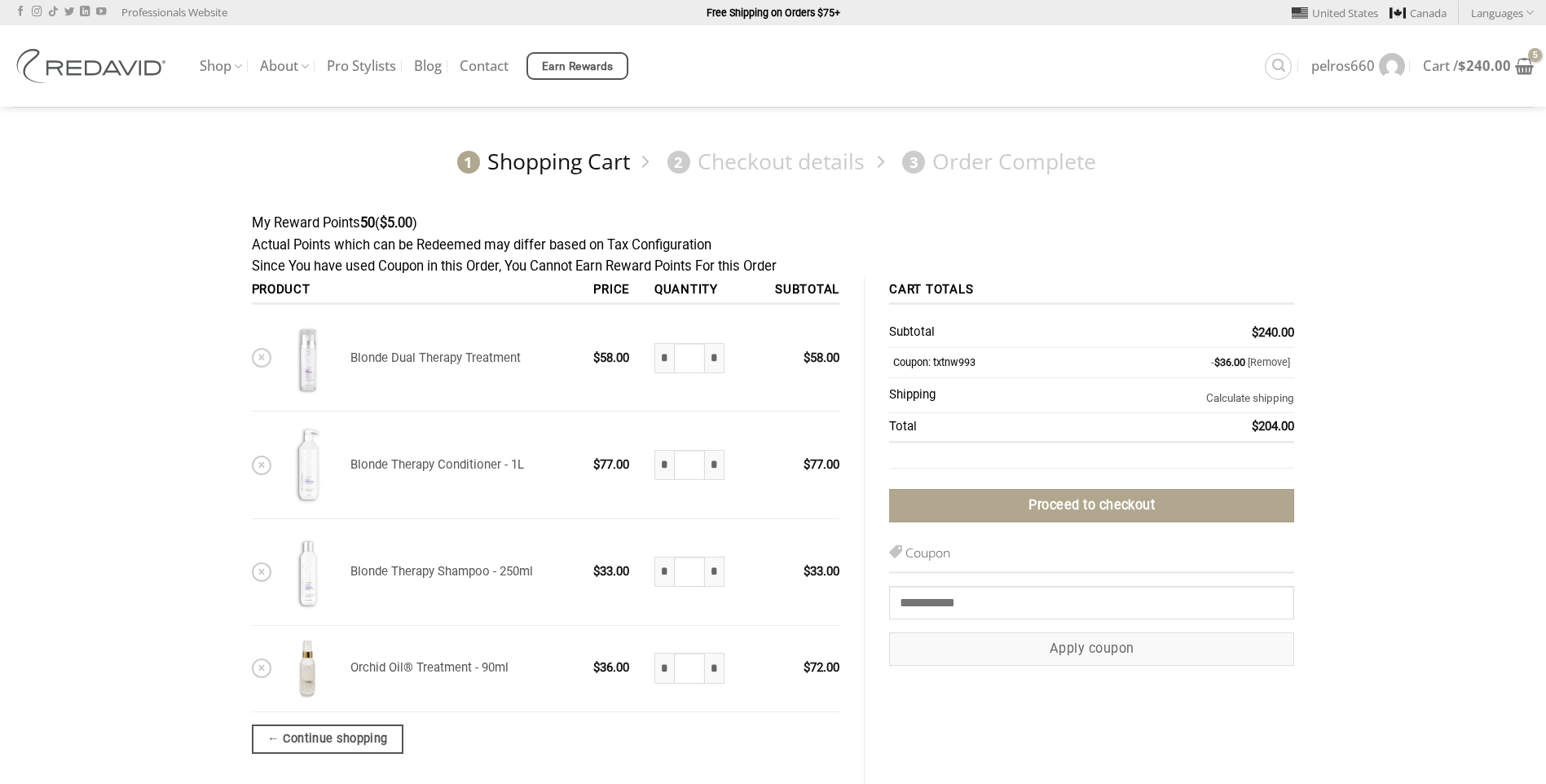 scroll, scrollTop: 0, scrollLeft: 0, axis: both 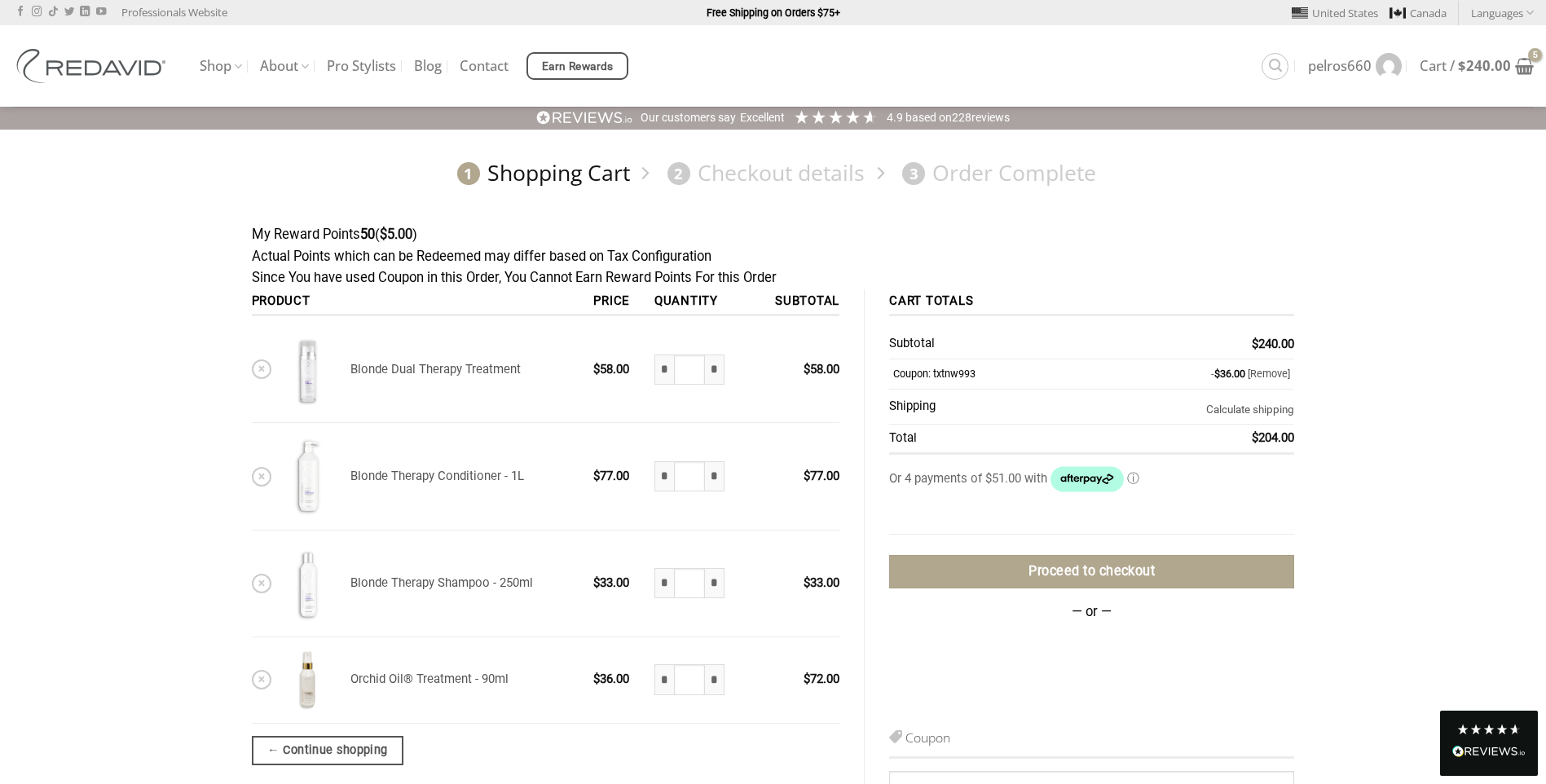 click at bounding box center [307, 369] 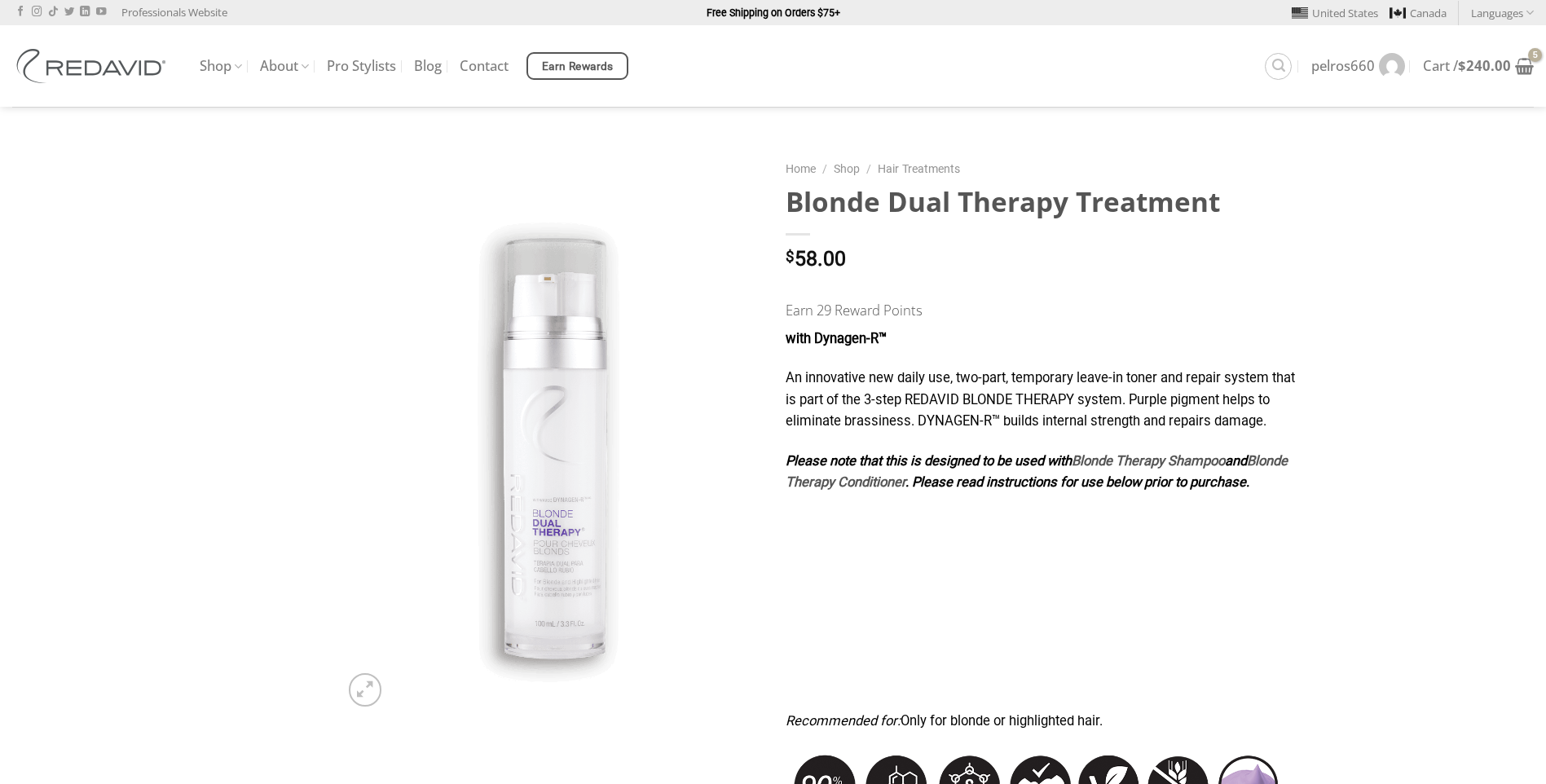 scroll, scrollTop: 0, scrollLeft: 0, axis: both 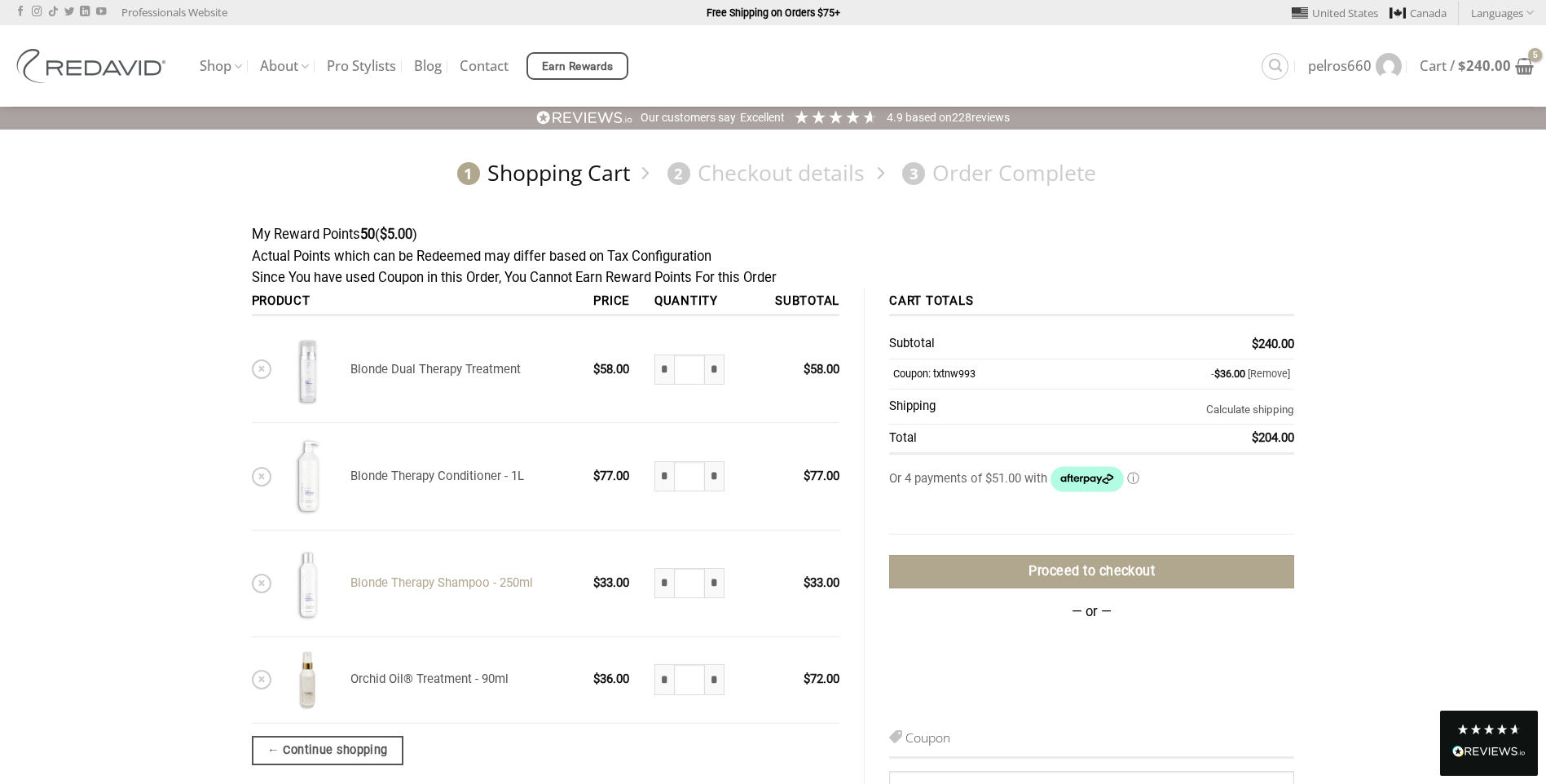 click on "Blonde Therapy Shampoo - 250ml" at bounding box center (442, 583) 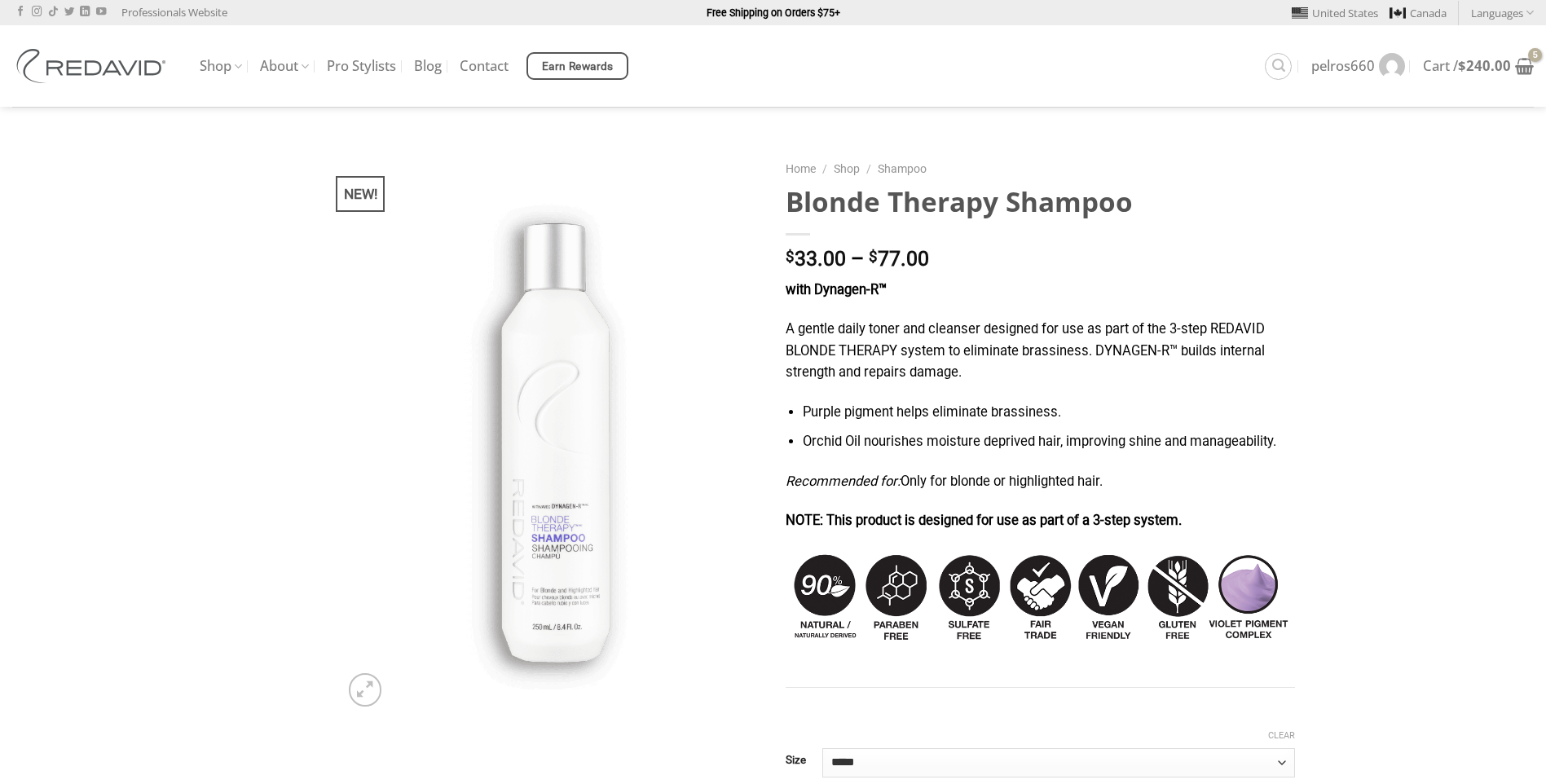 scroll, scrollTop: 0, scrollLeft: 0, axis: both 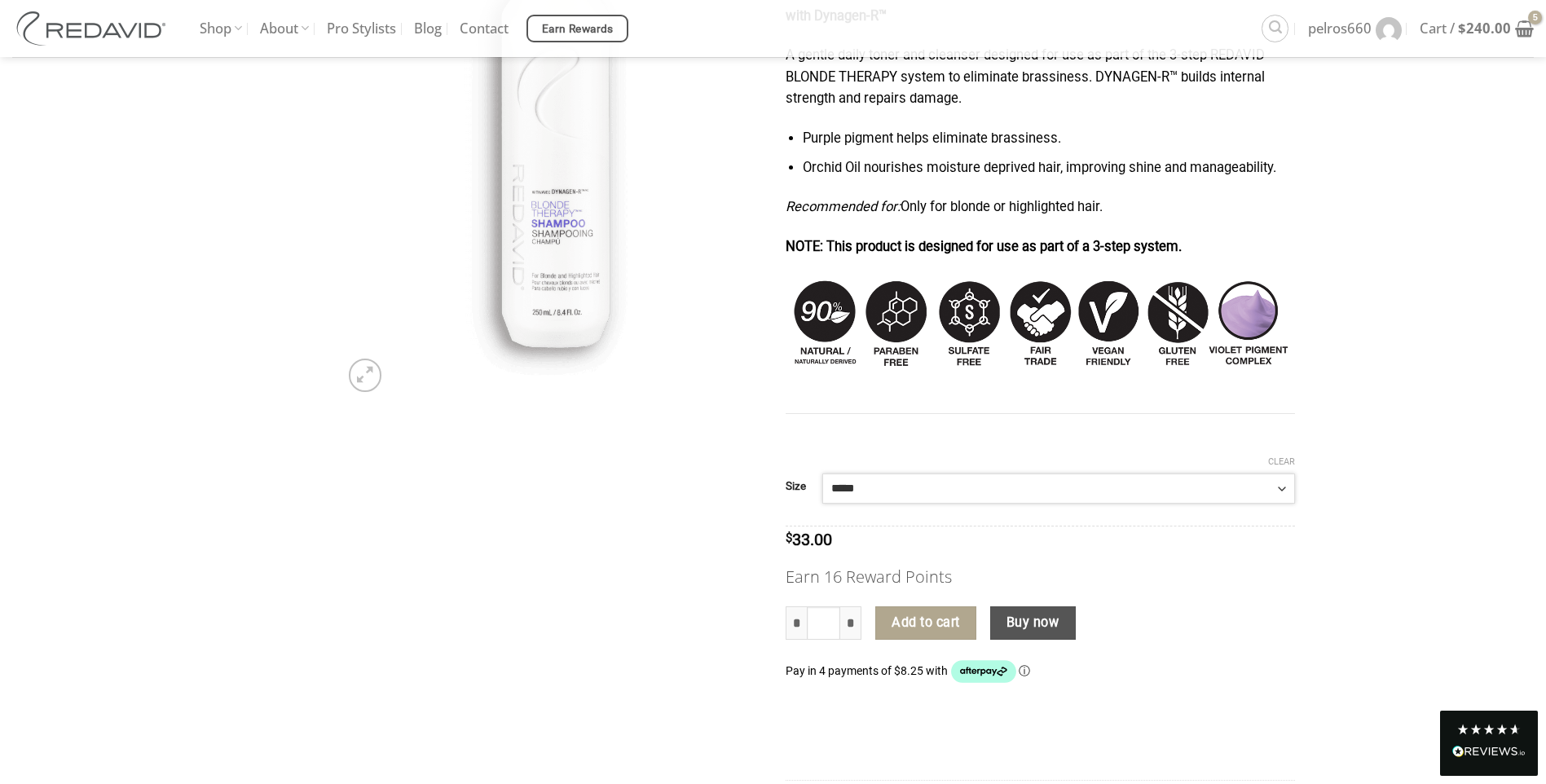 click on "**********" 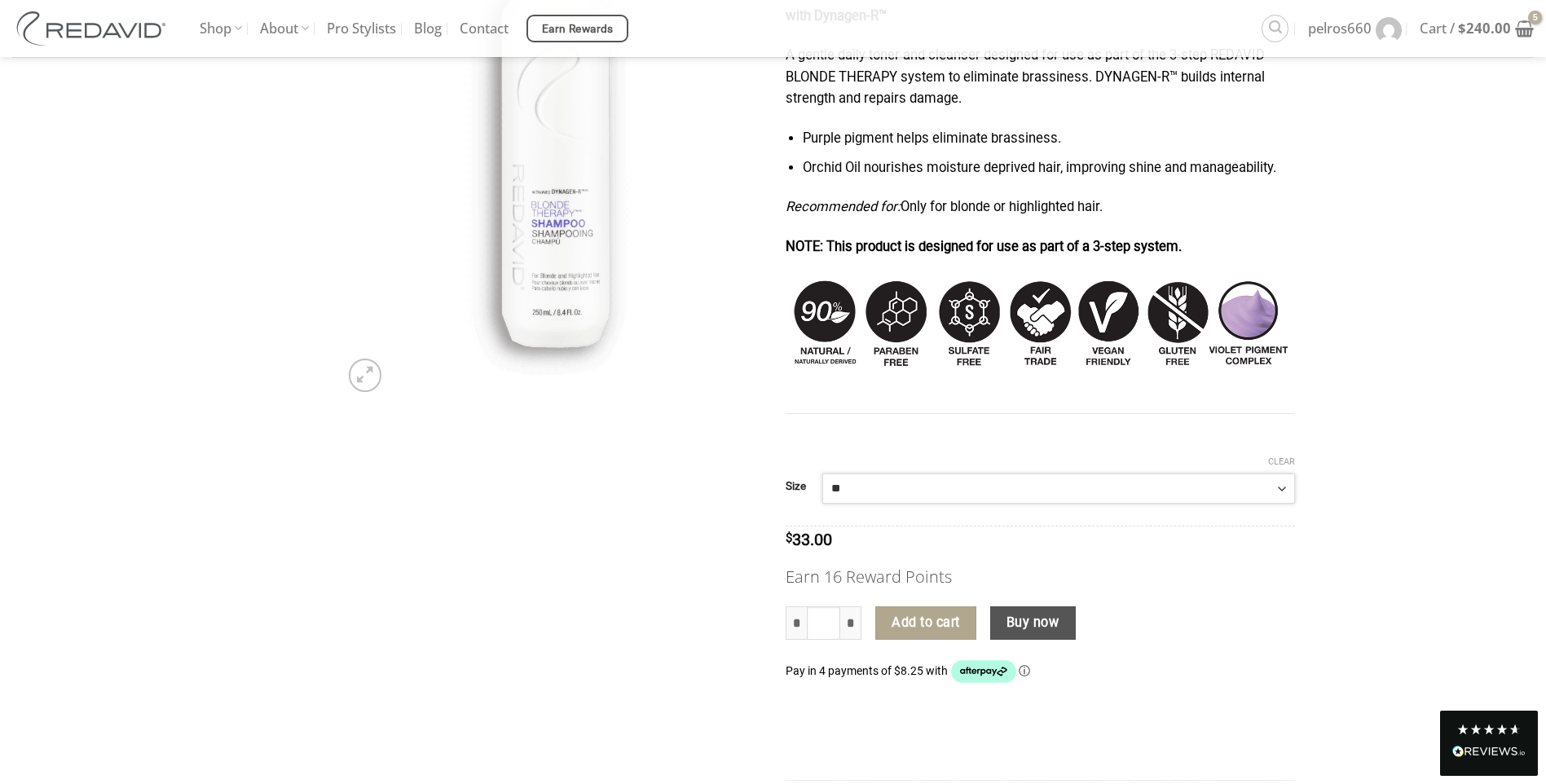 click on "**********" 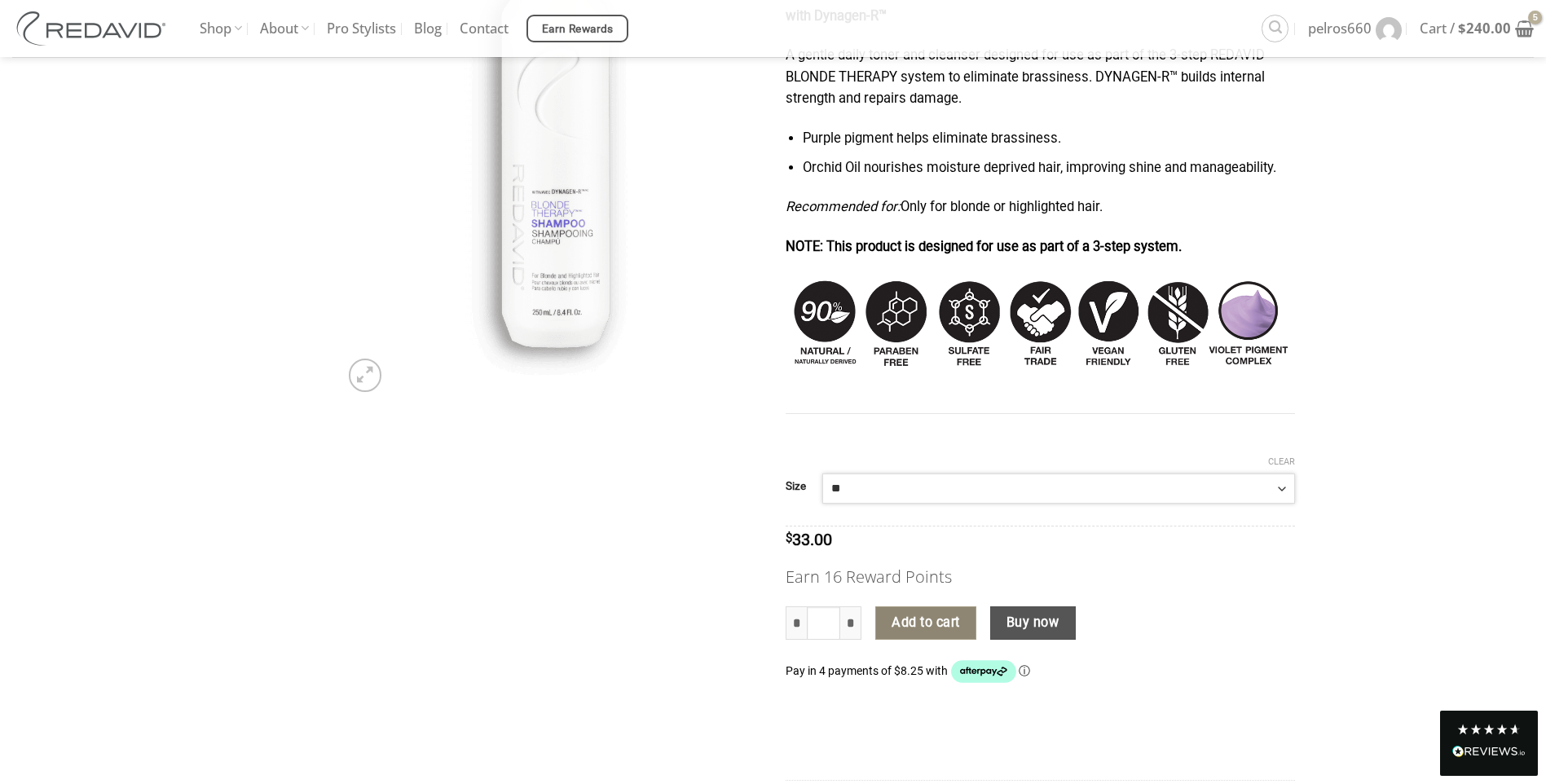 select on "**" 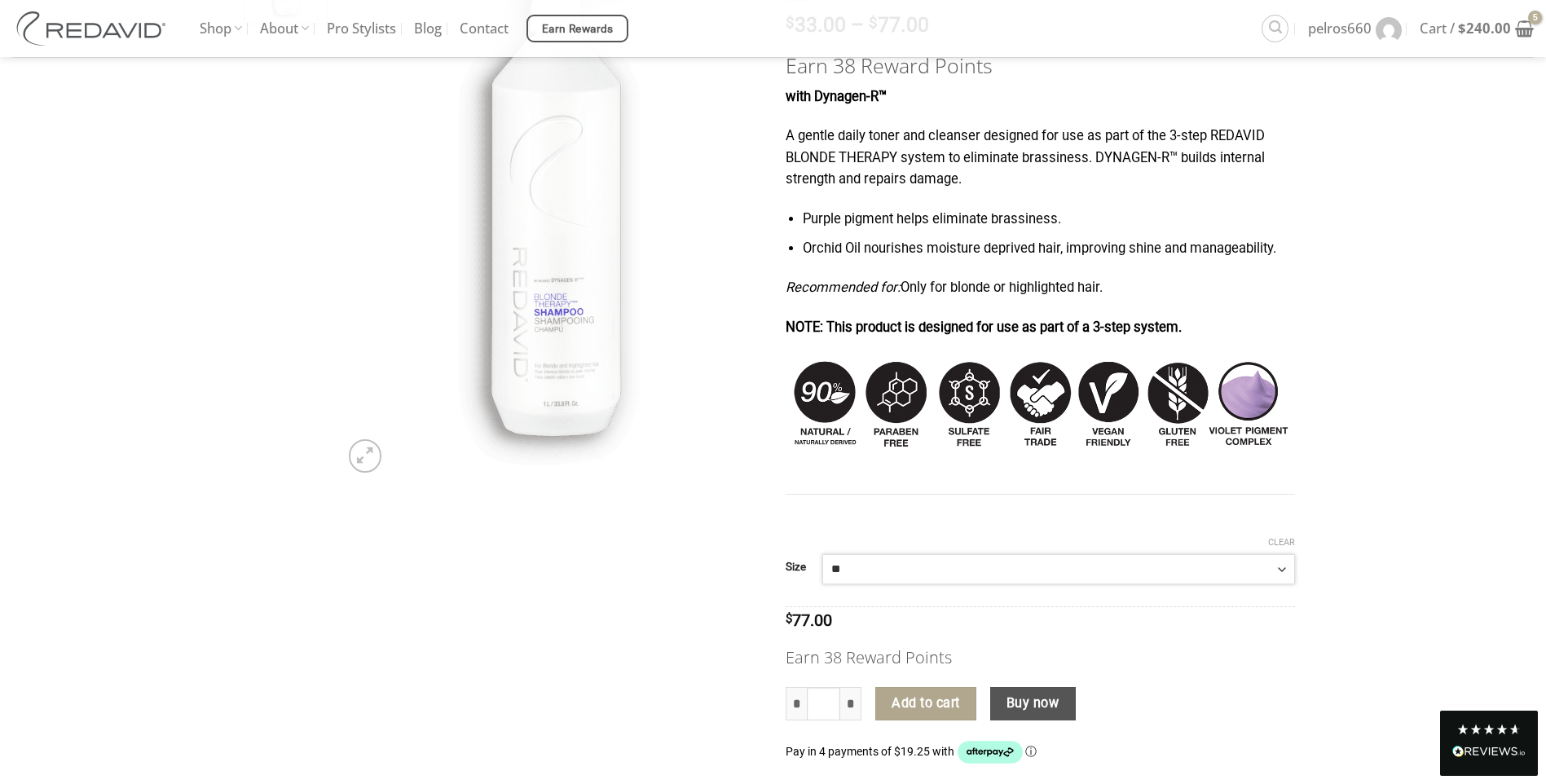 scroll, scrollTop: 244, scrollLeft: 0, axis: vertical 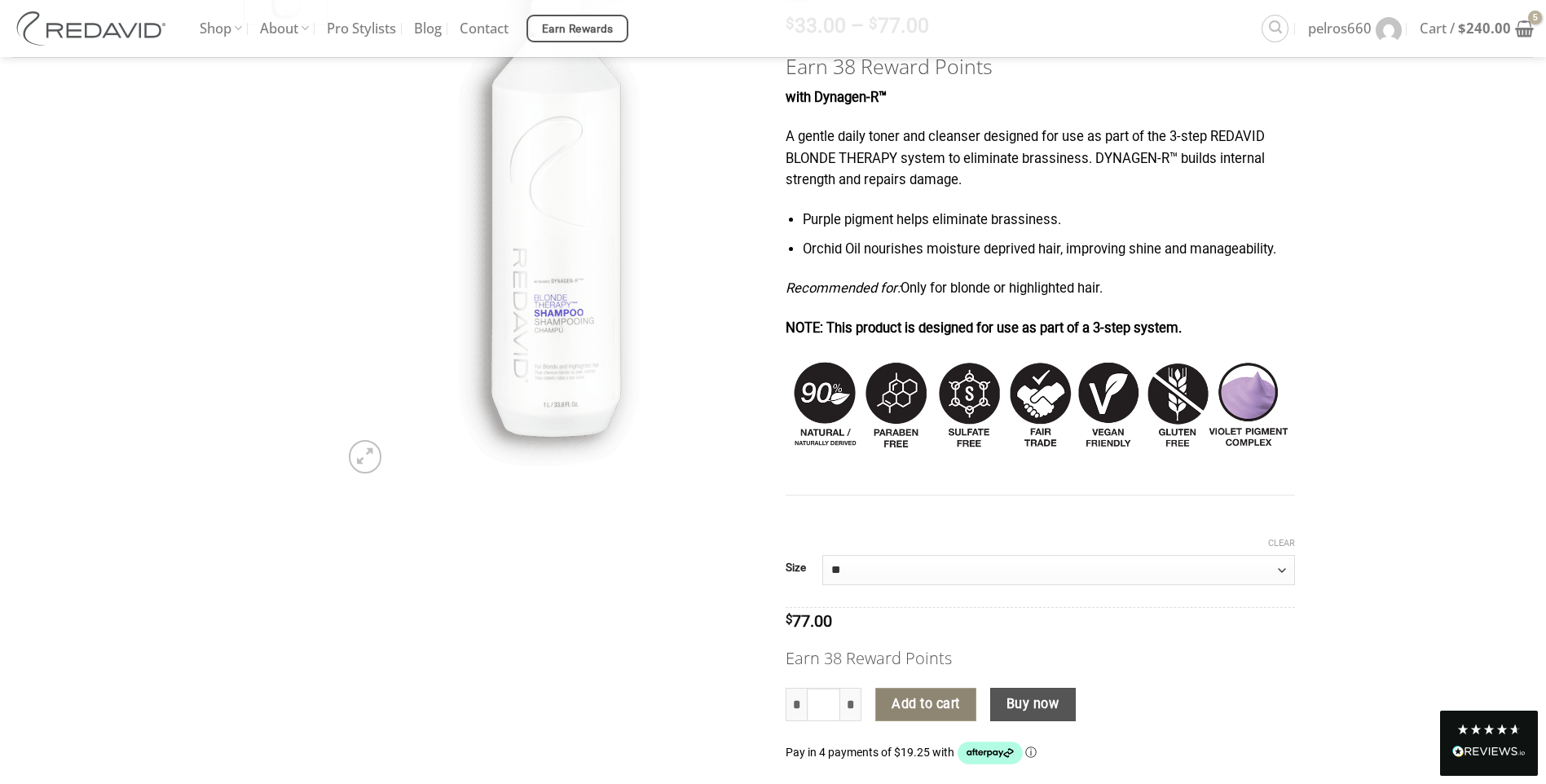 click on "Add to cart" 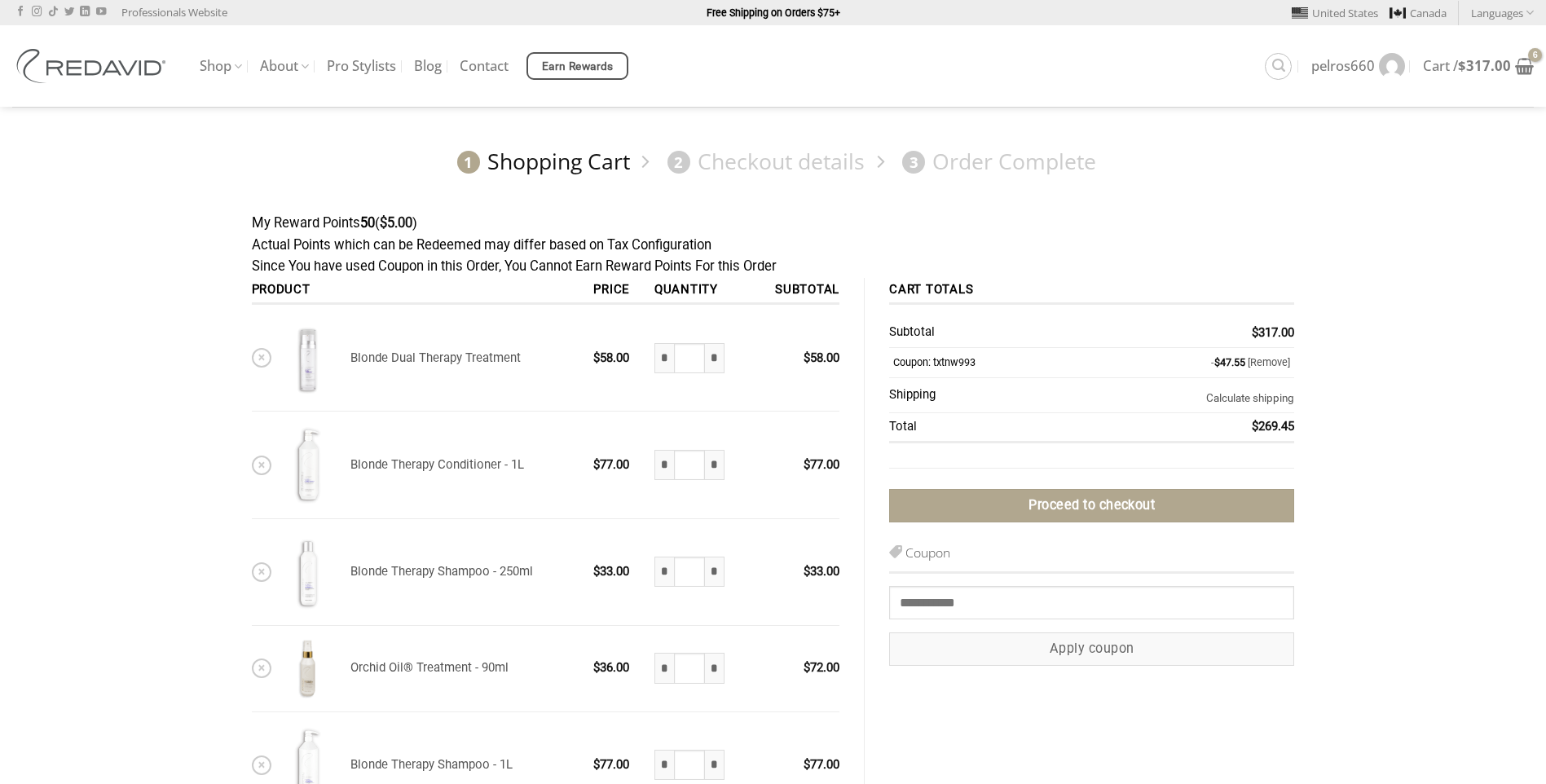 scroll, scrollTop: 0, scrollLeft: 0, axis: both 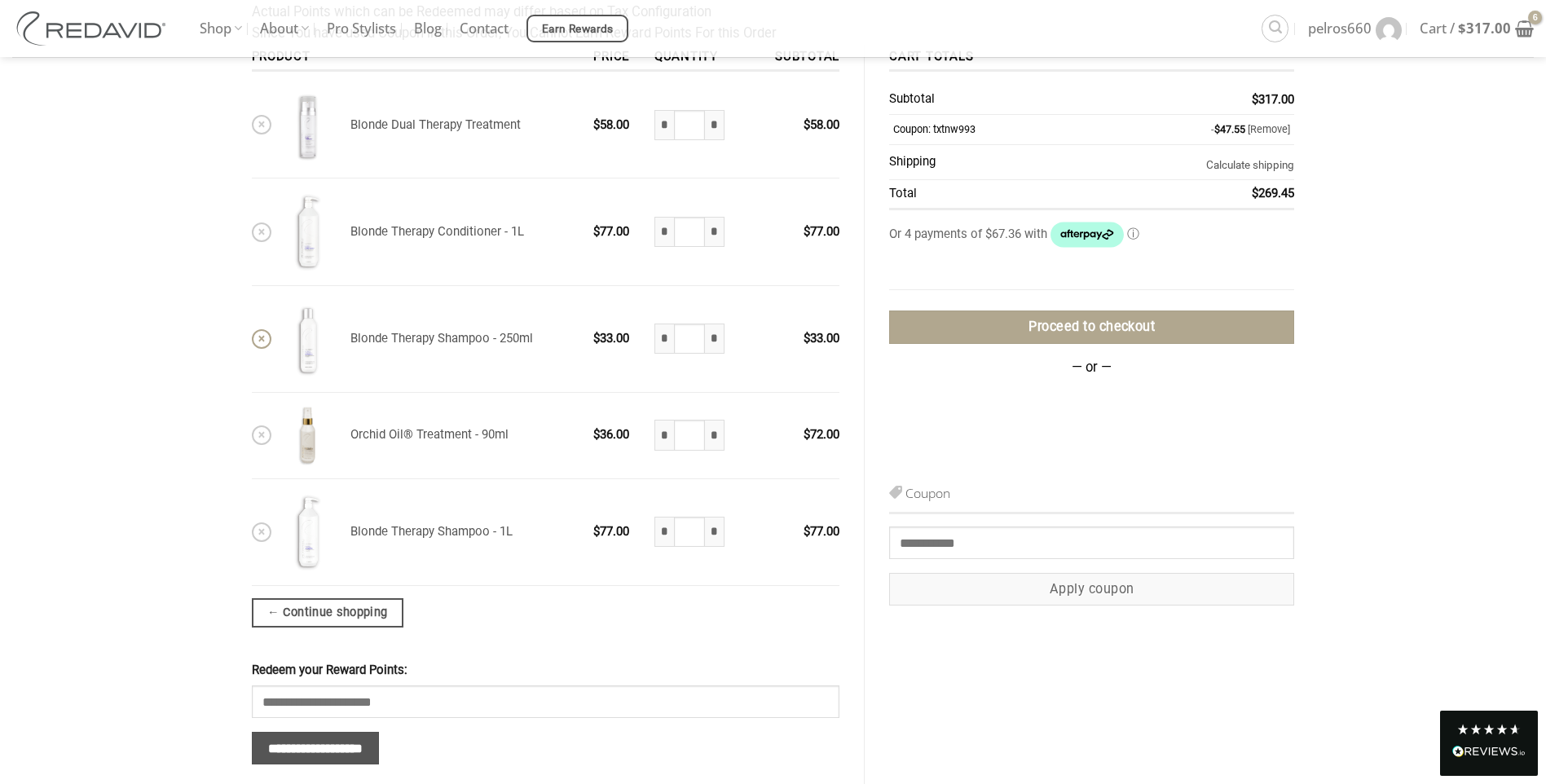 click on "×" at bounding box center [262, 339] 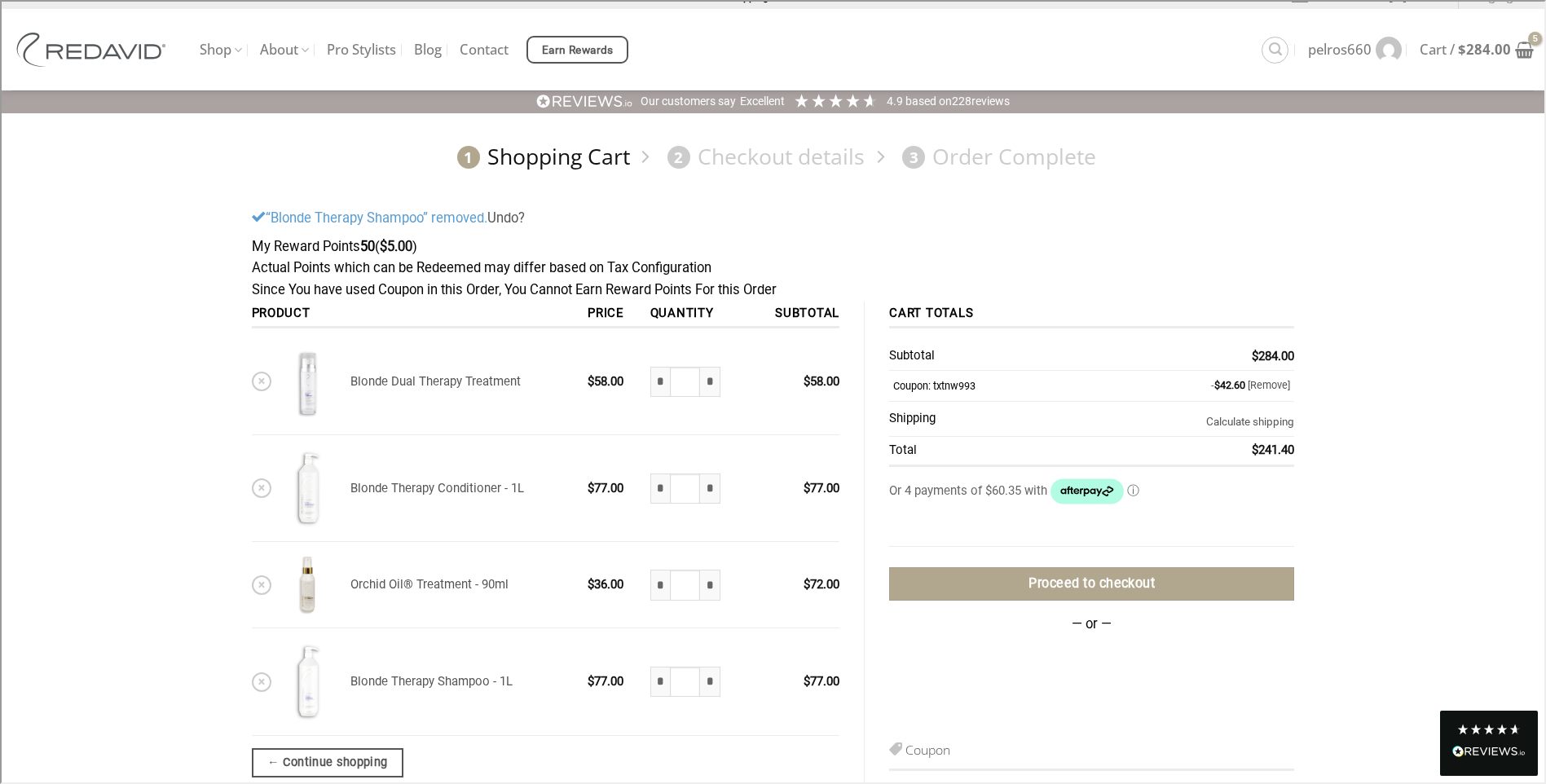 scroll, scrollTop: 4, scrollLeft: 0, axis: vertical 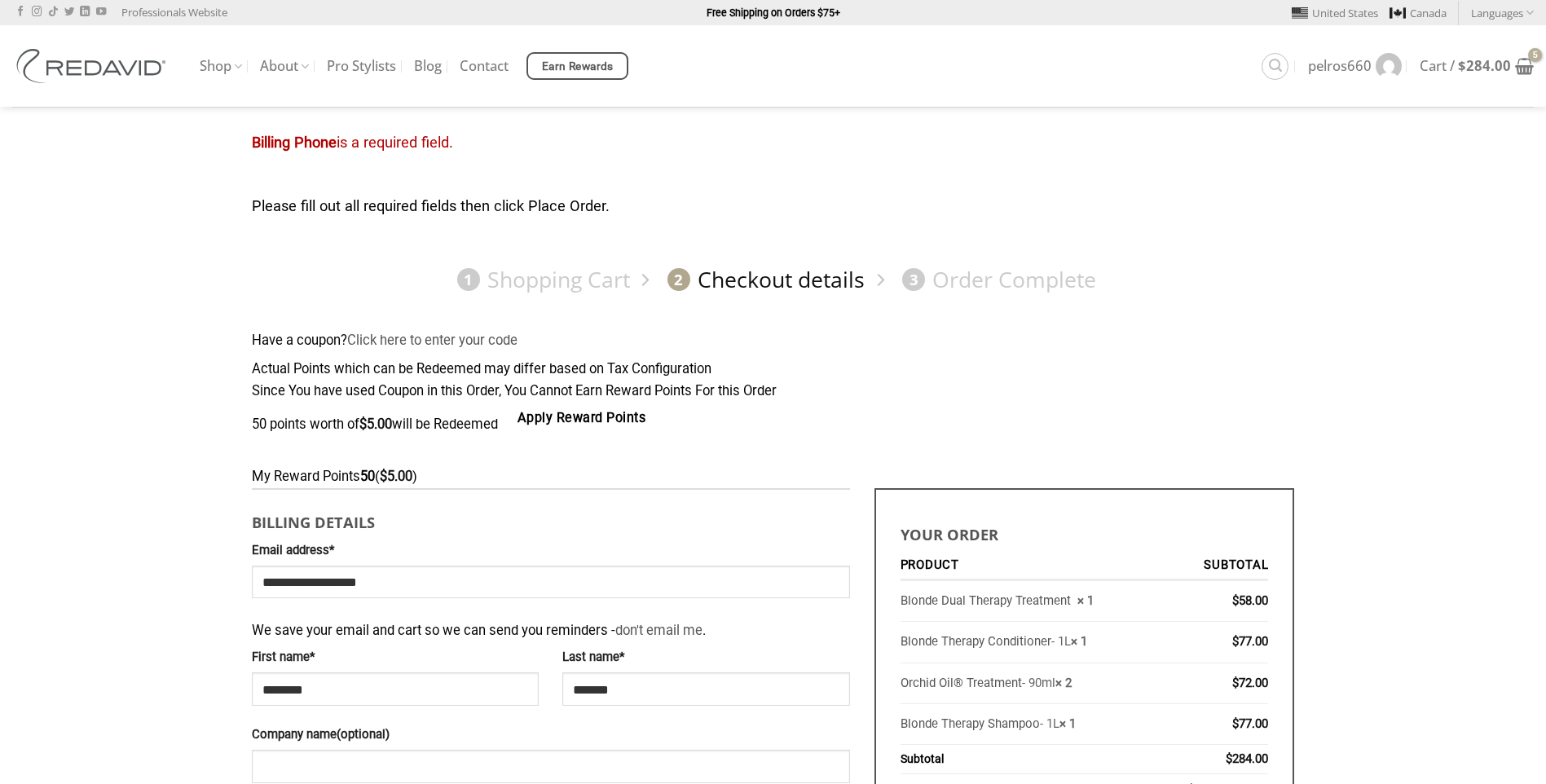 select on "**" 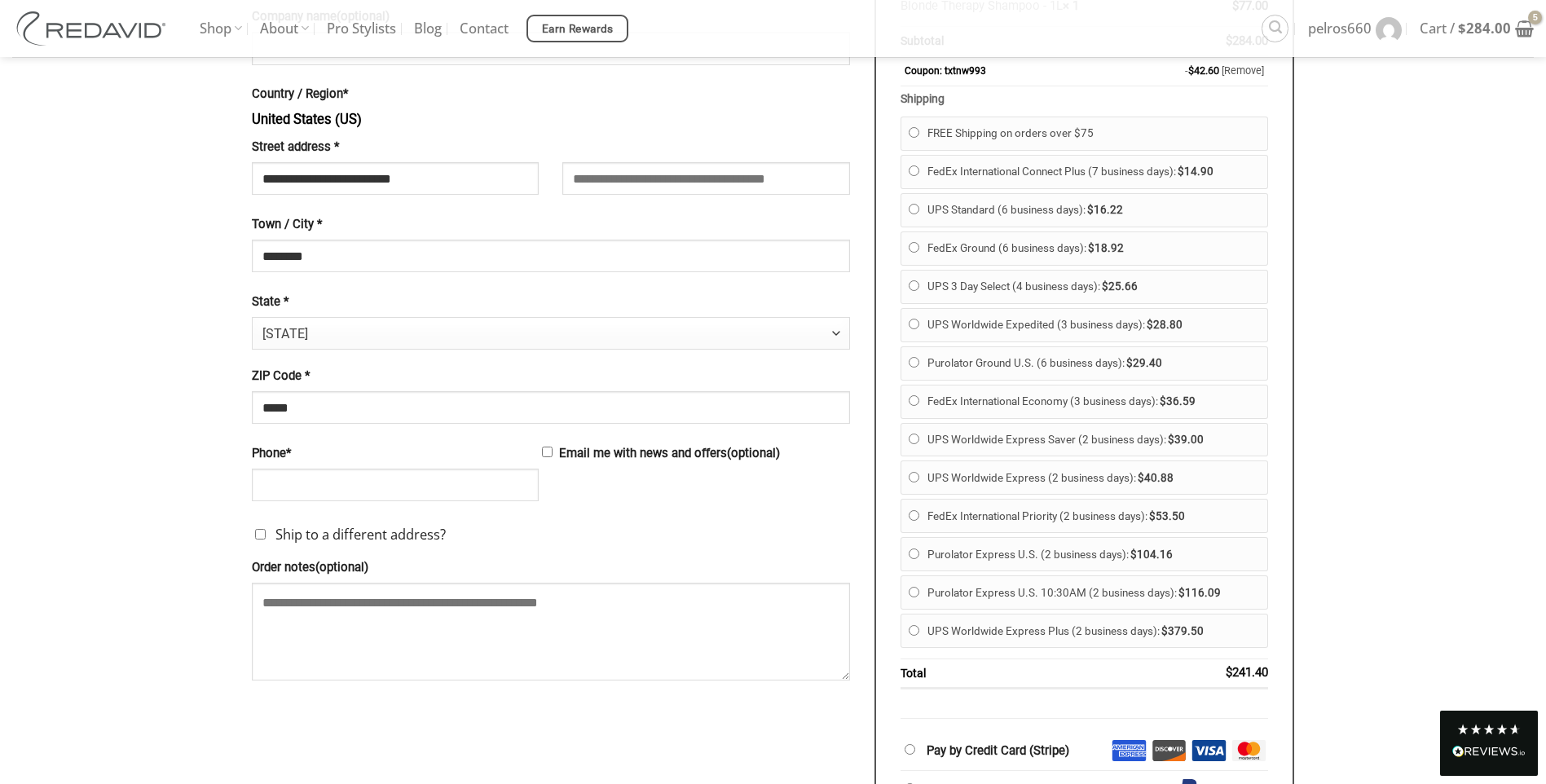 scroll, scrollTop: 733, scrollLeft: 0, axis: vertical 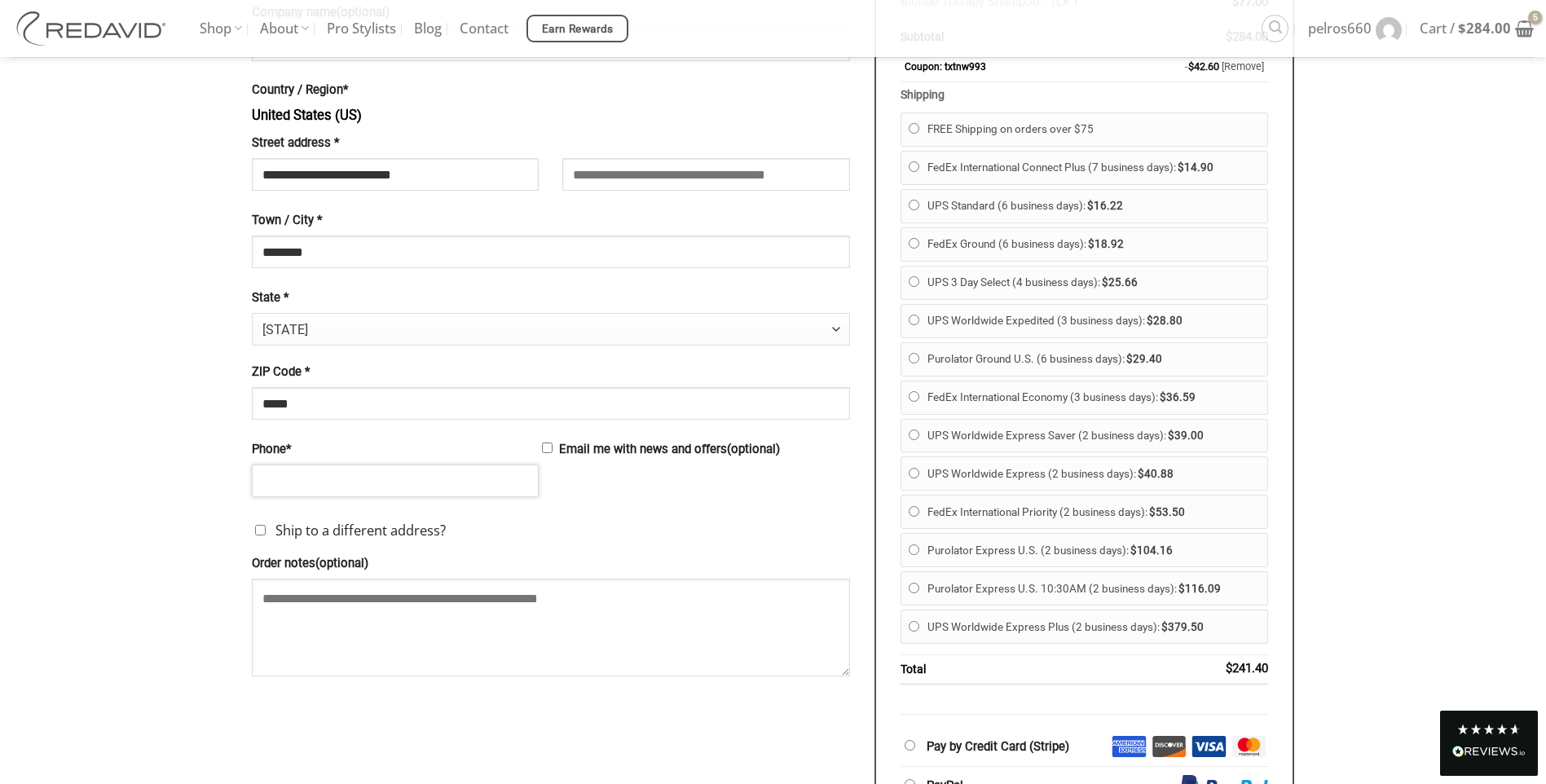 click on "Phone  *" at bounding box center (395, 481) 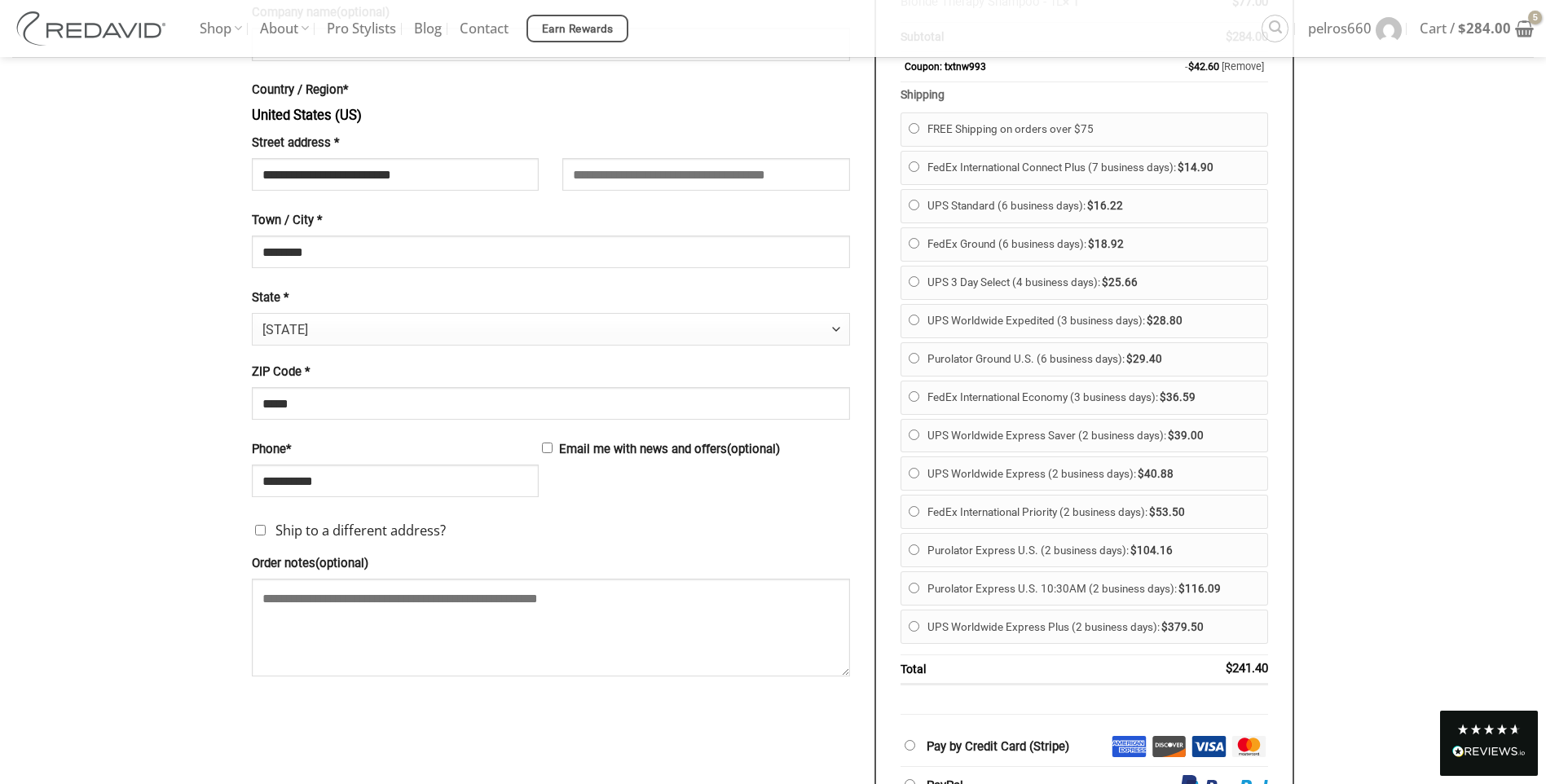 click on "Order notes  (optional)" at bounding box center [551, 564] 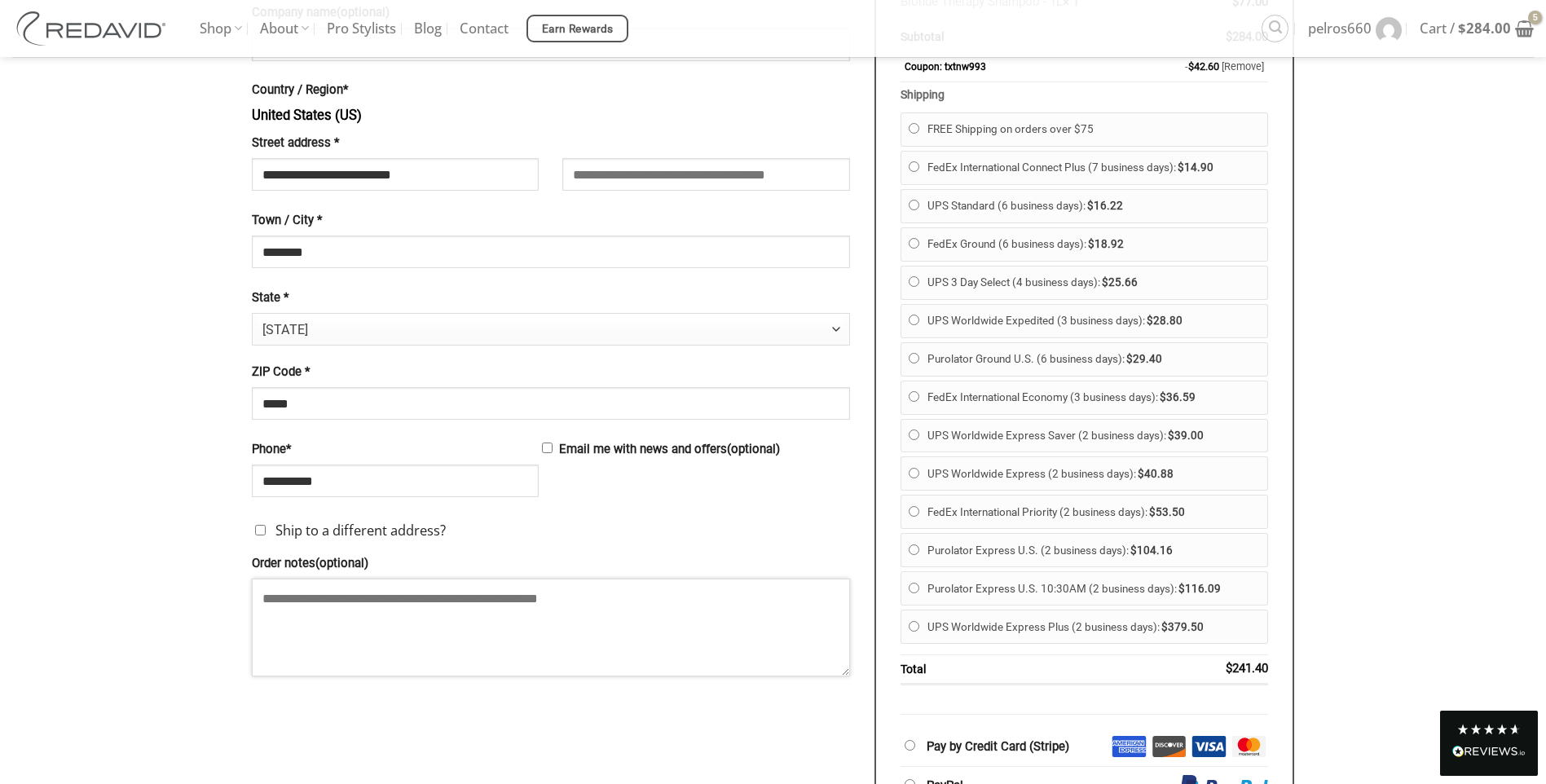 click on "Order notes  (optional)" at bounding box center (551, 628) 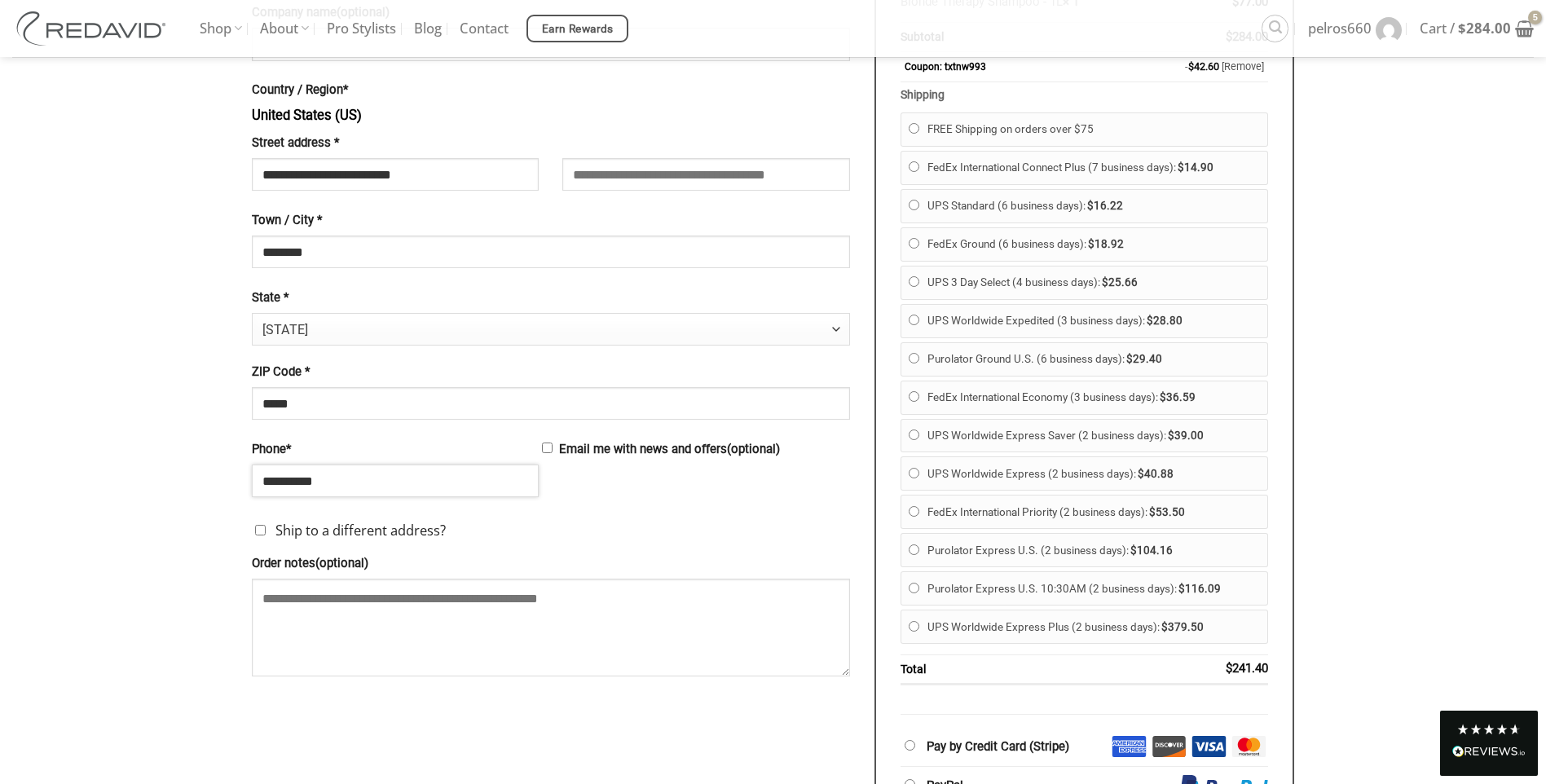 click on "**********" at bounding box center (395, 481) 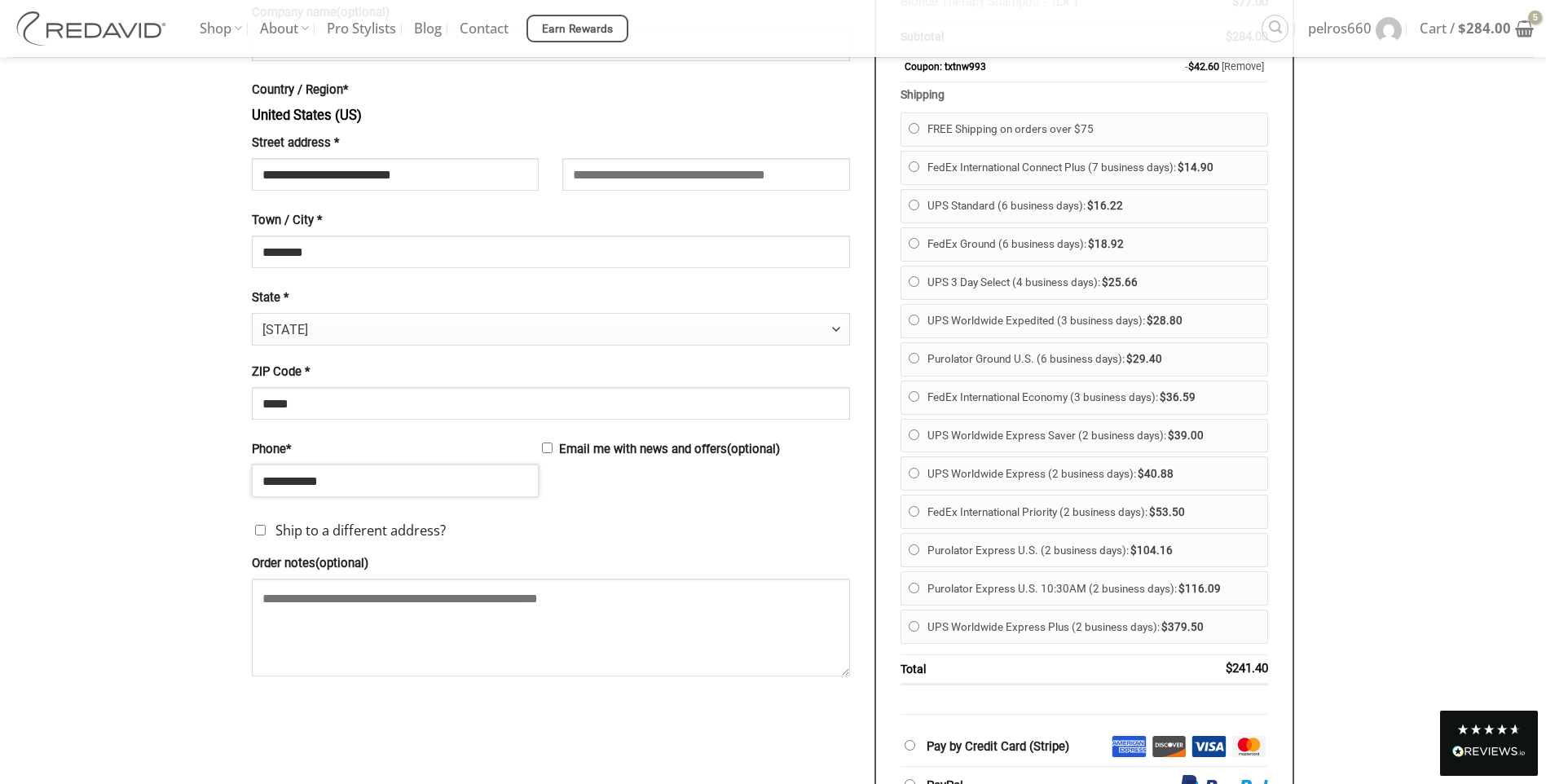 click on "**********" at bounding box center (395, 481) 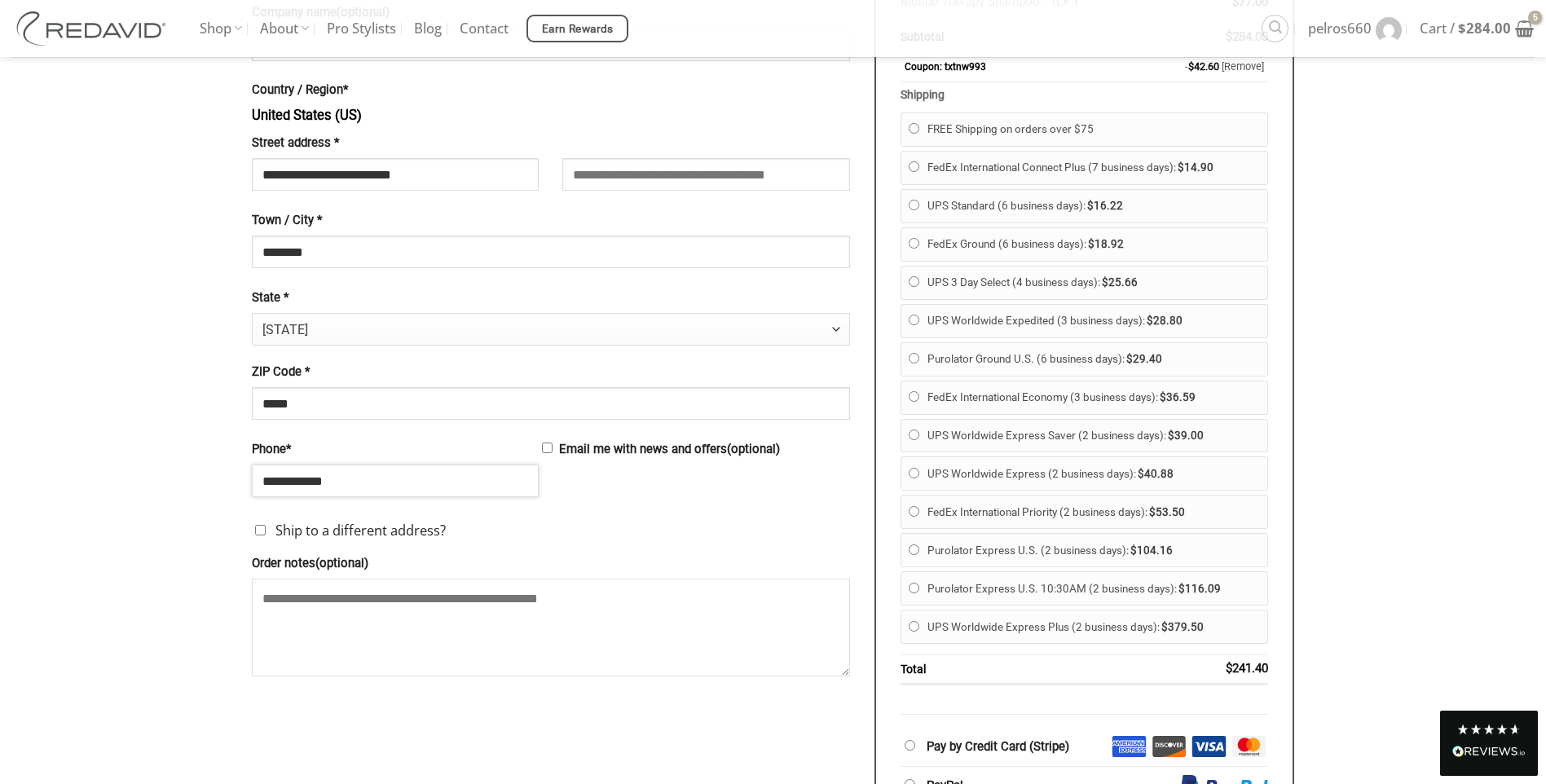 type on "**********" 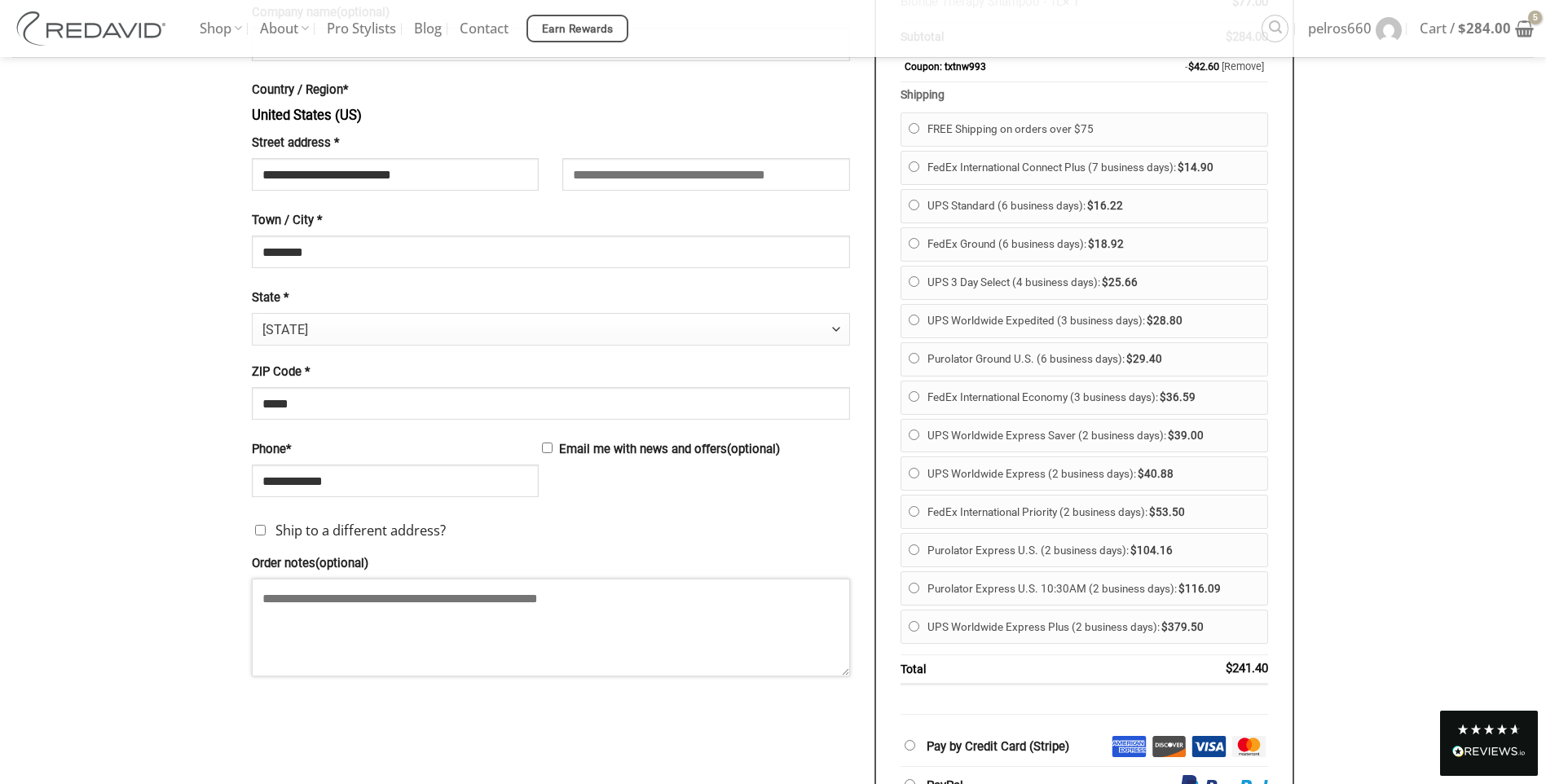 click on "Order notes  (optional)" at bounding box center [551, 628] 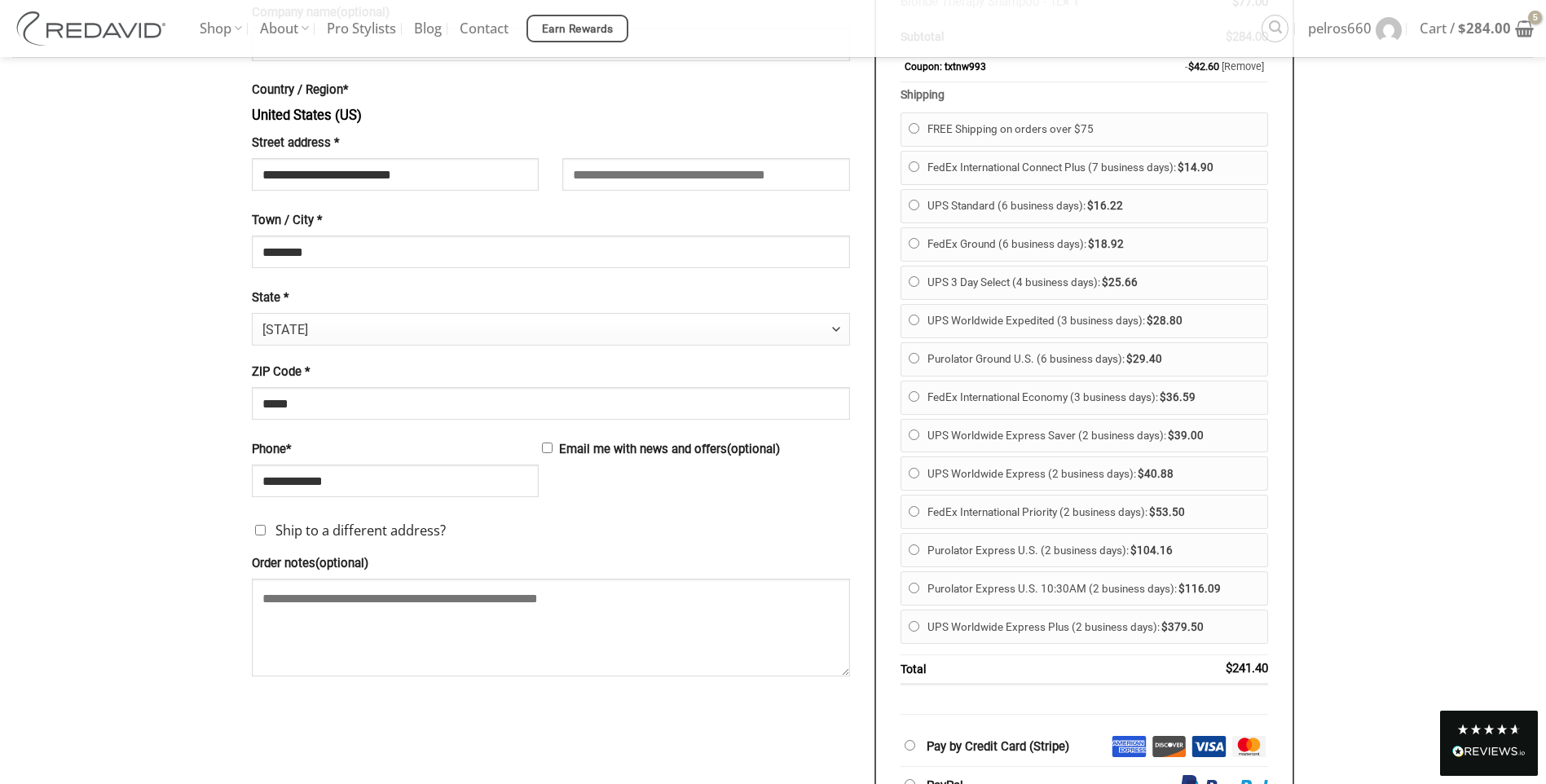 click on "Email me with news and offers  (optional)" at bounding box center [551, 450] 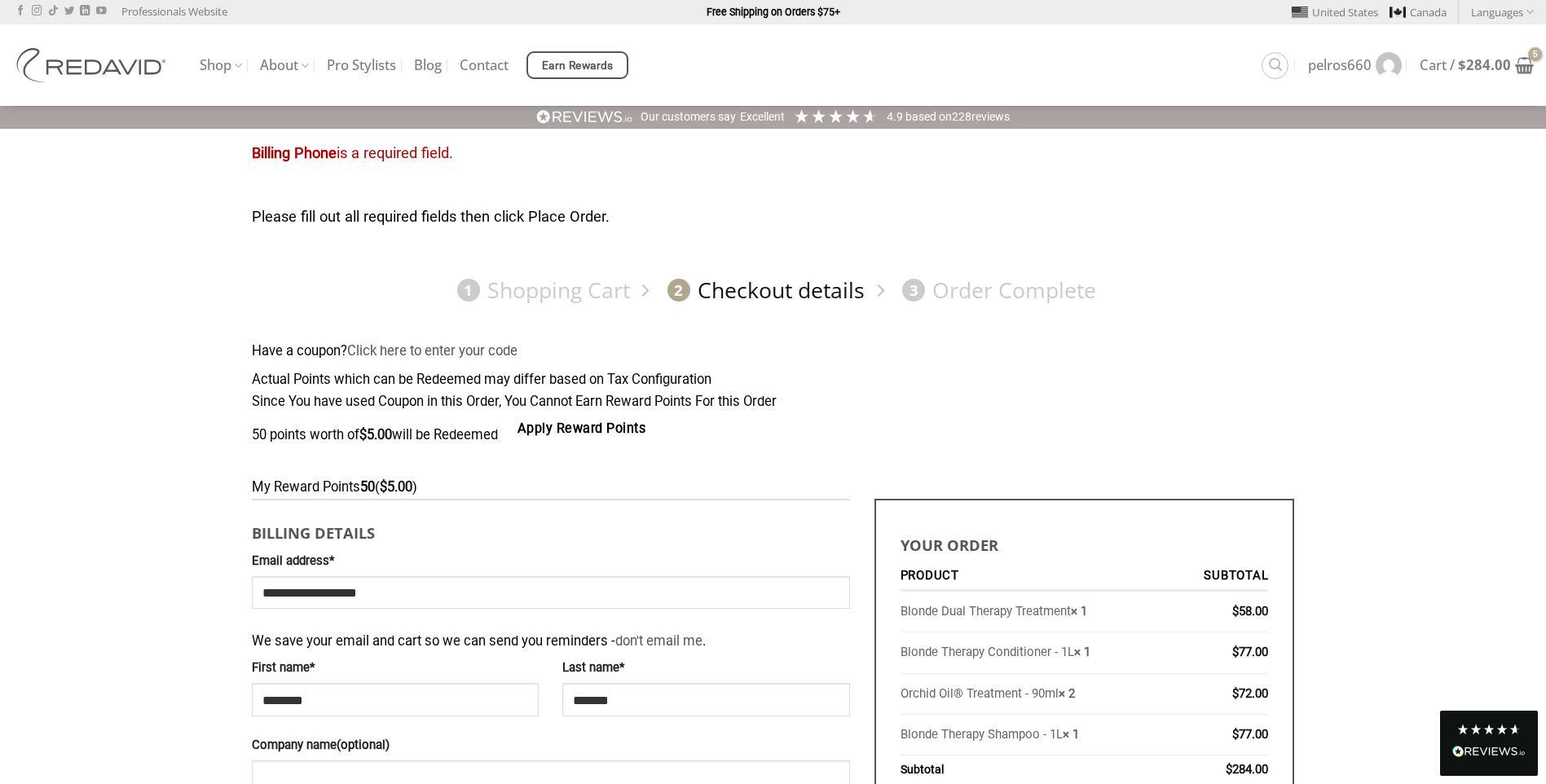 scroll, scrollTop: 0, scrollLeft: 0, axis: both 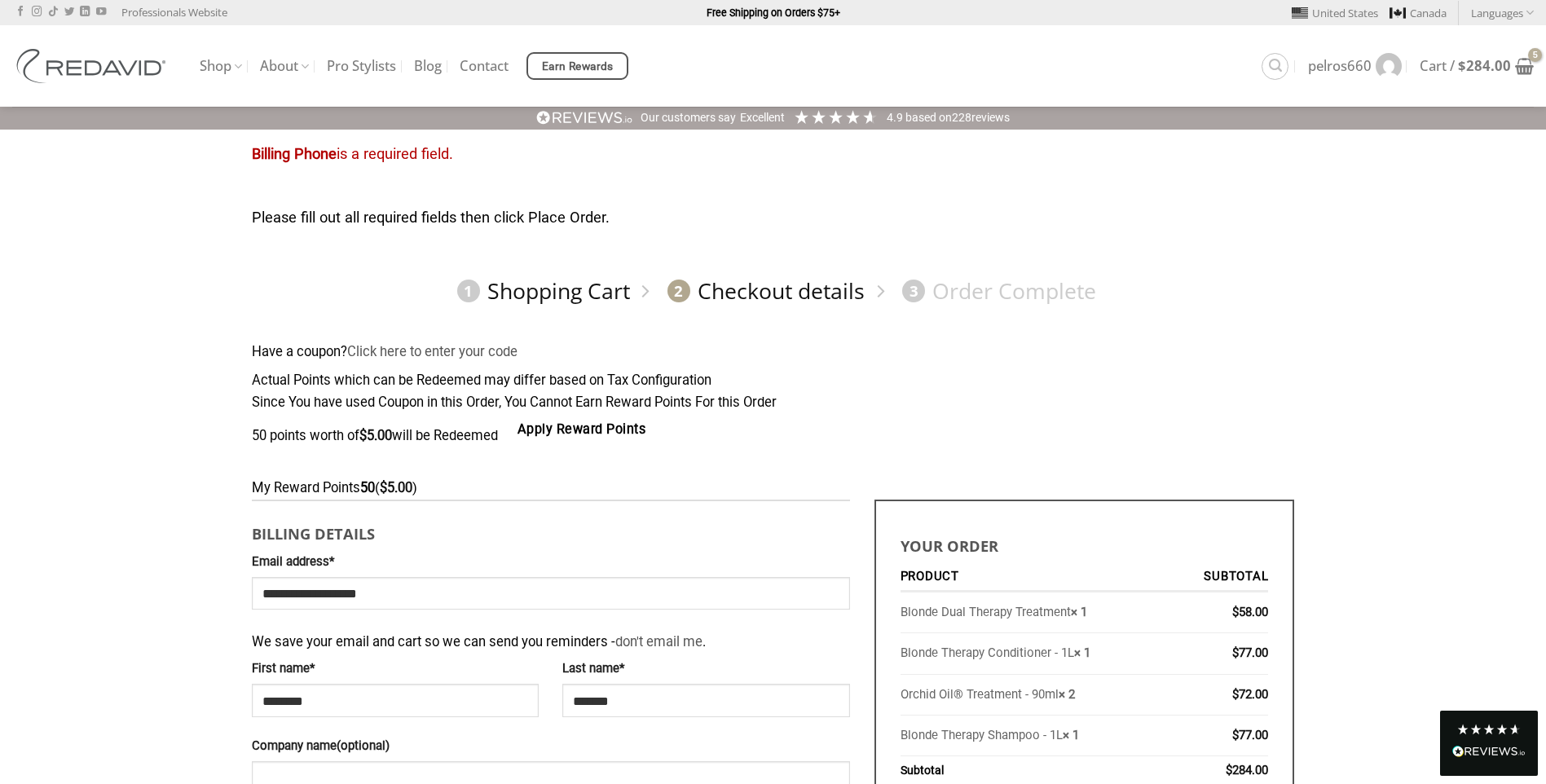 click on "1   	   	Shopping Cart" at bounding box center (540, 291) 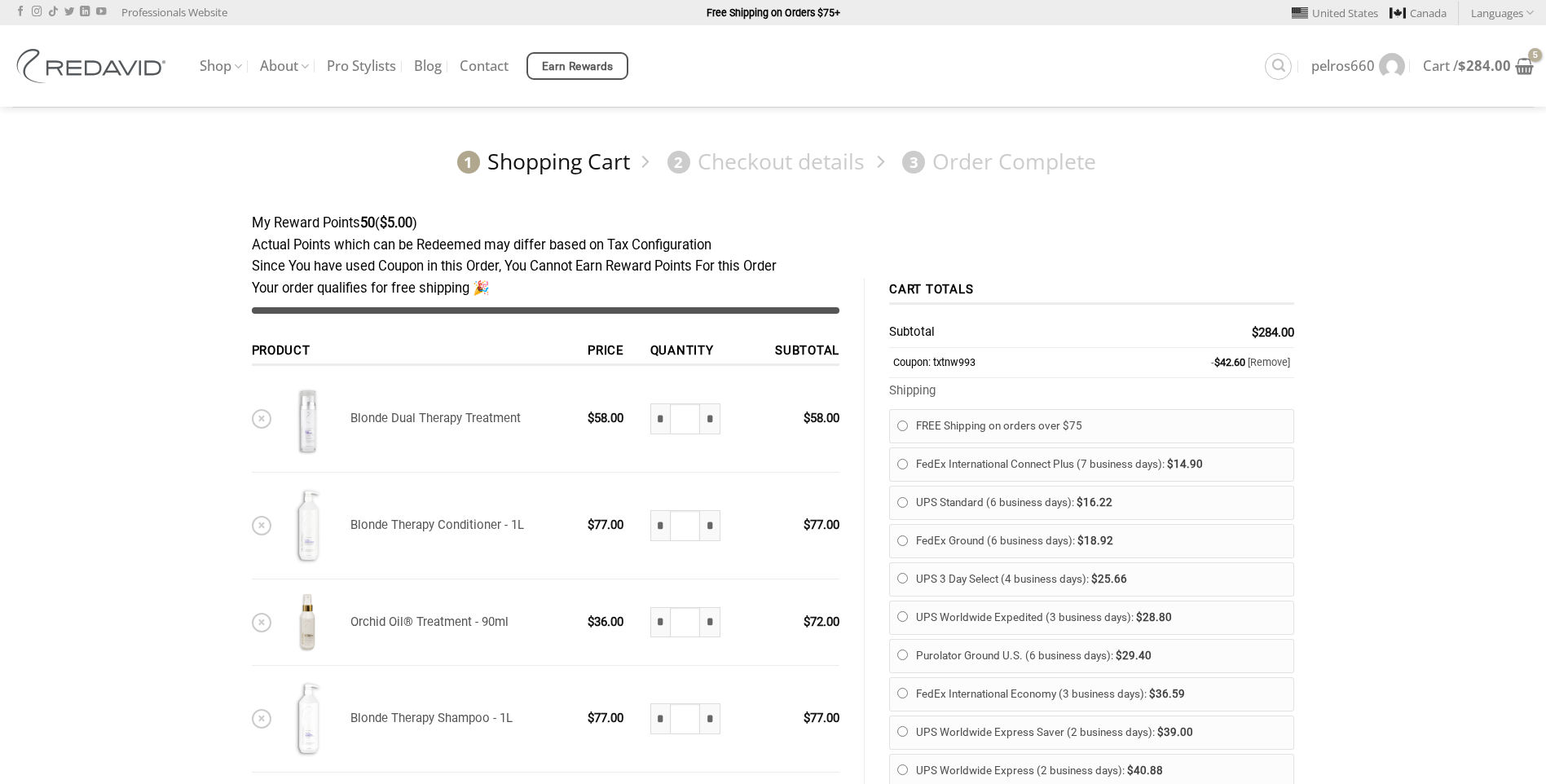 scroll, scrollTop: 0, scrollLeft: 0, axis: both 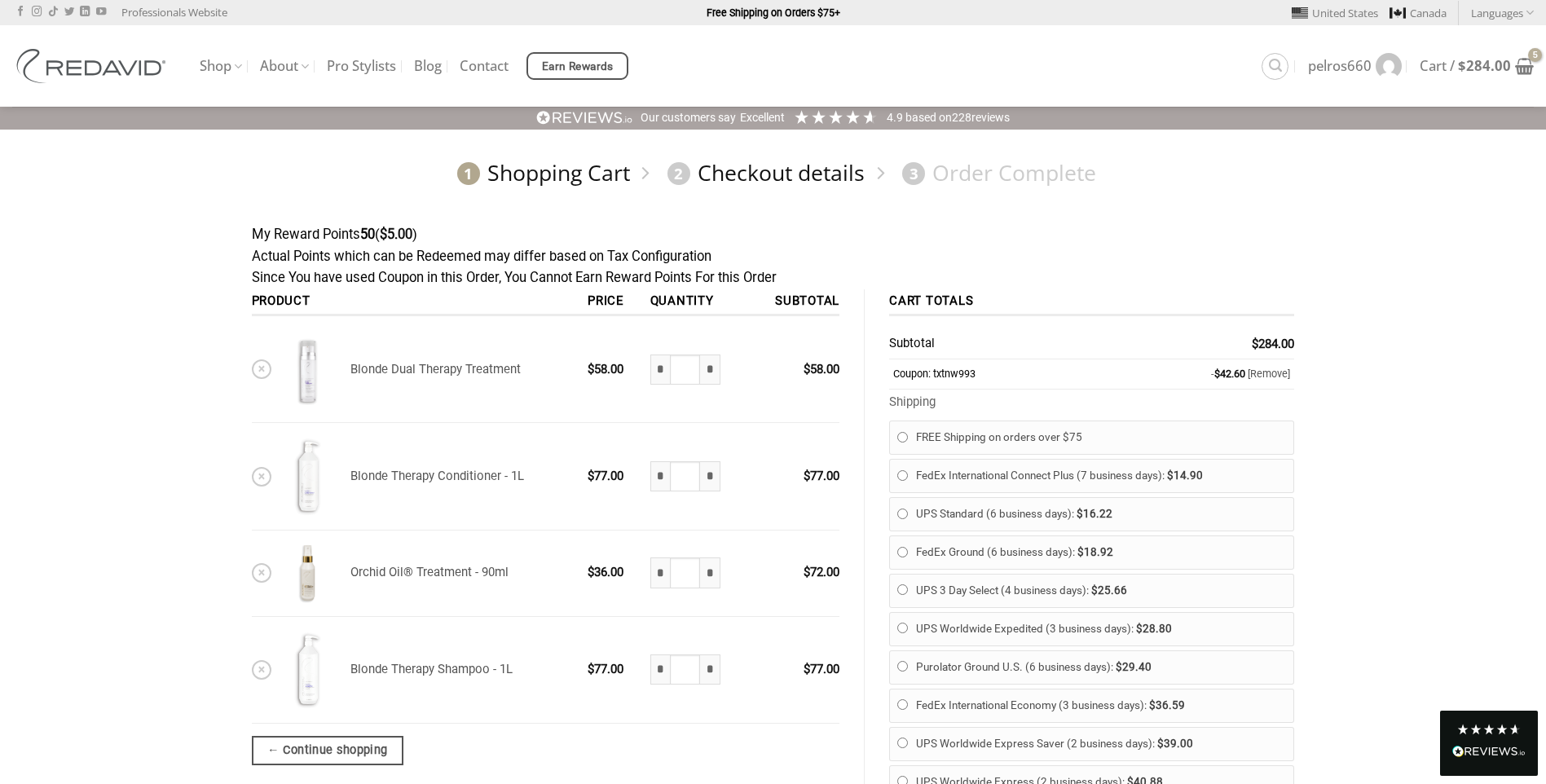 click on "2   	   	Checkout details" at bounding box center (763, 173) 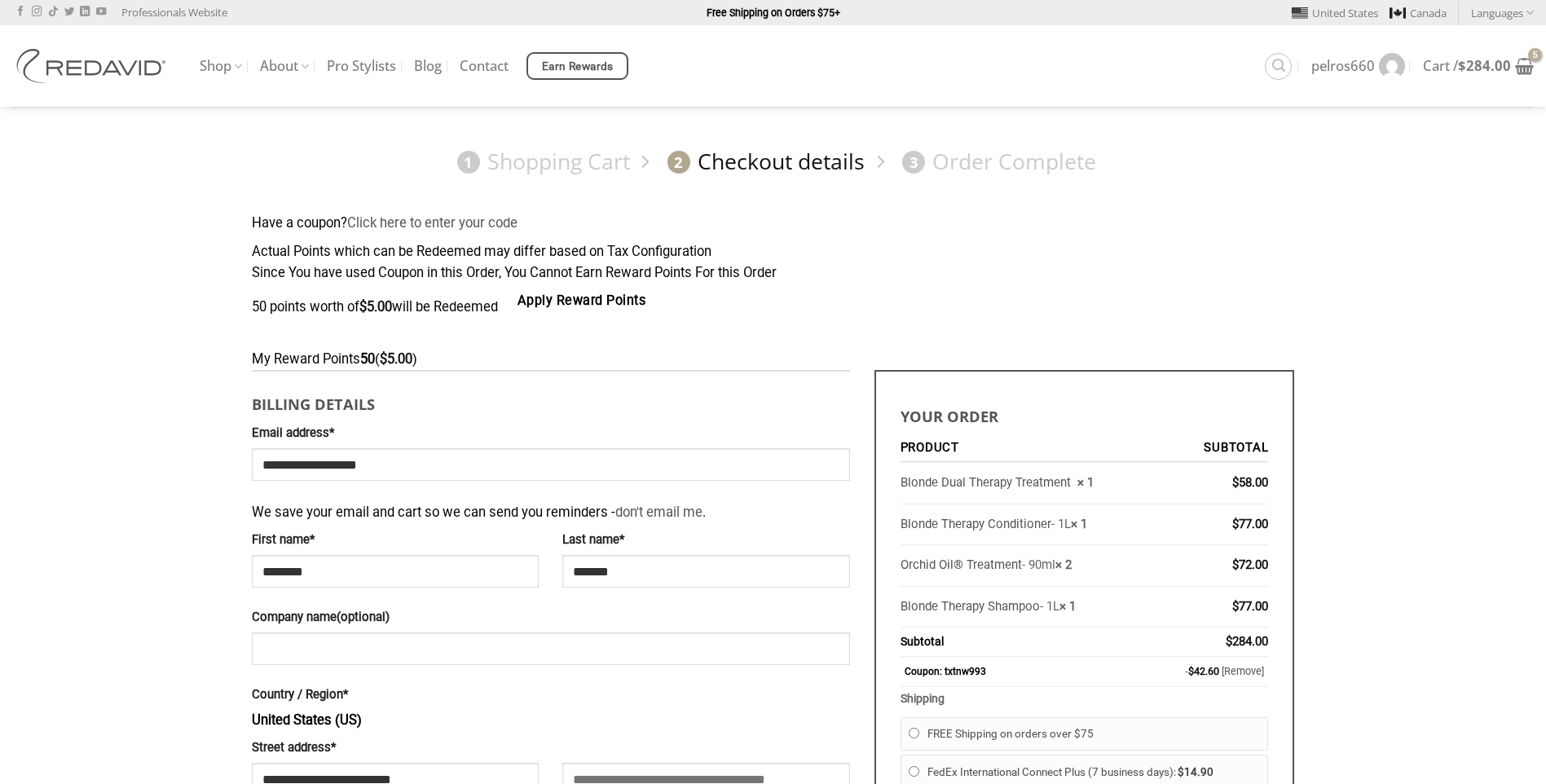 scroll, scrollTop: 0, scrollLeft: 0, axis: both 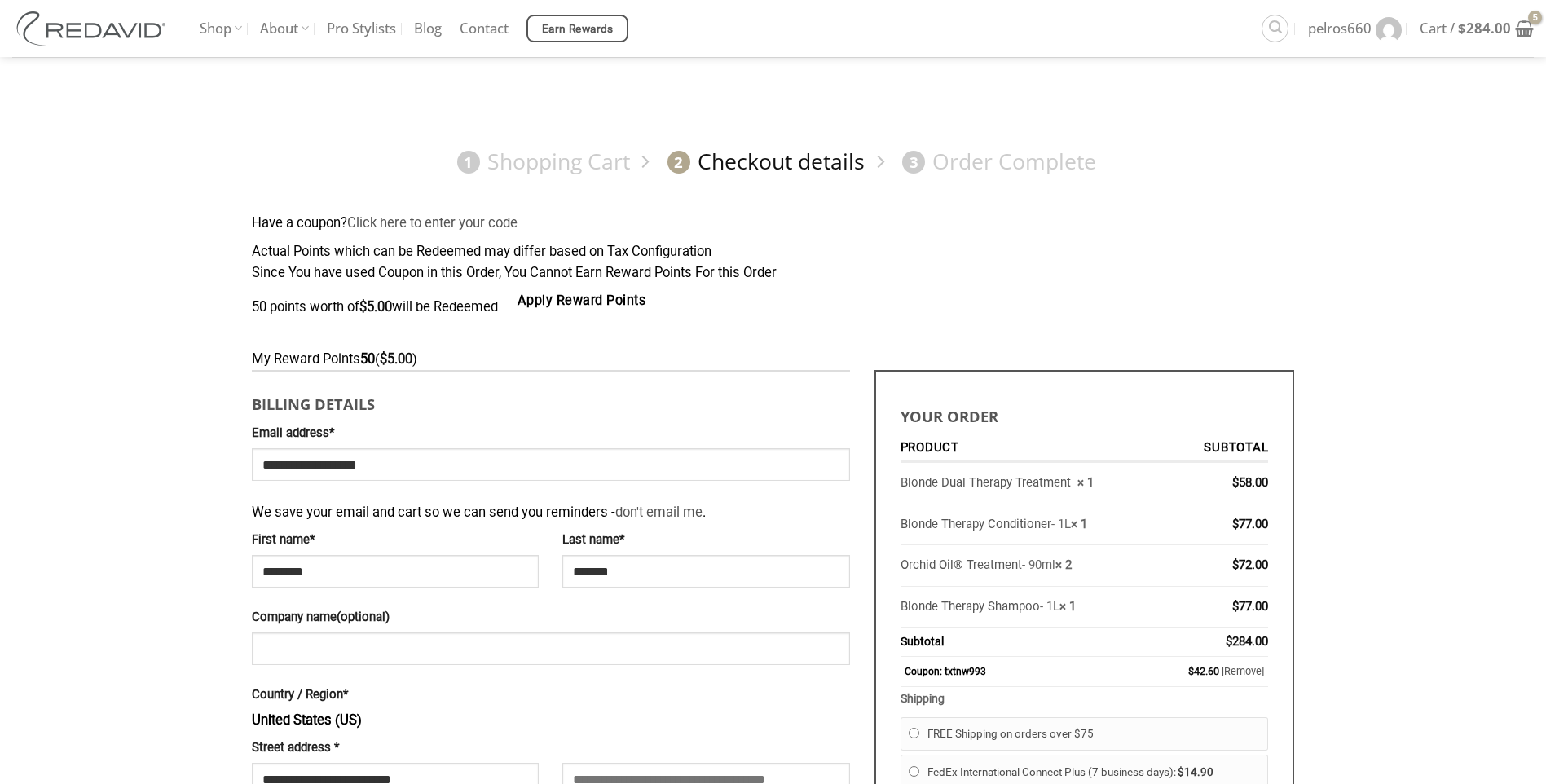 select on "**" 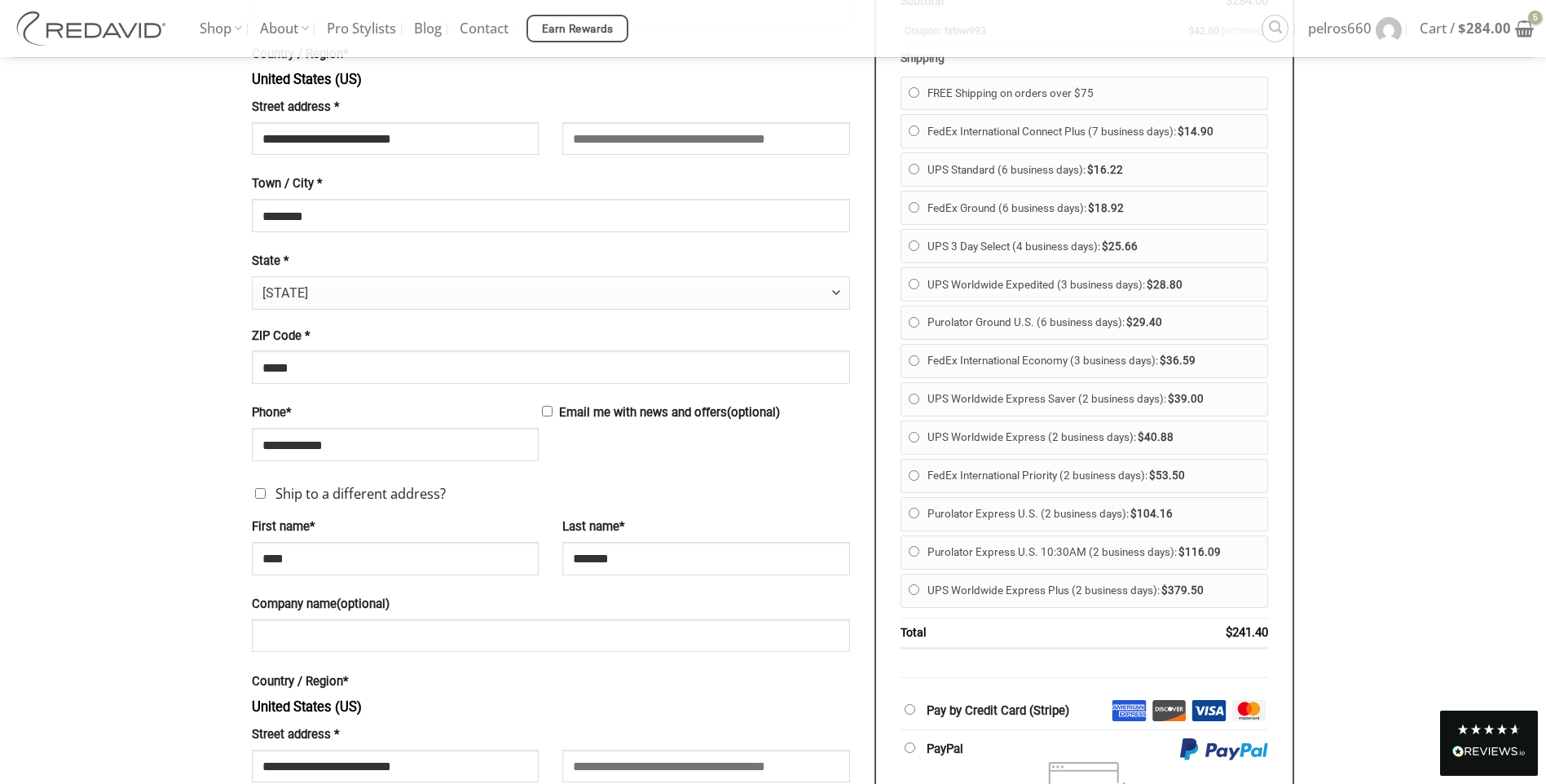 scroll, scrollTop: 745, scrollLeft: 0, axis: vertical 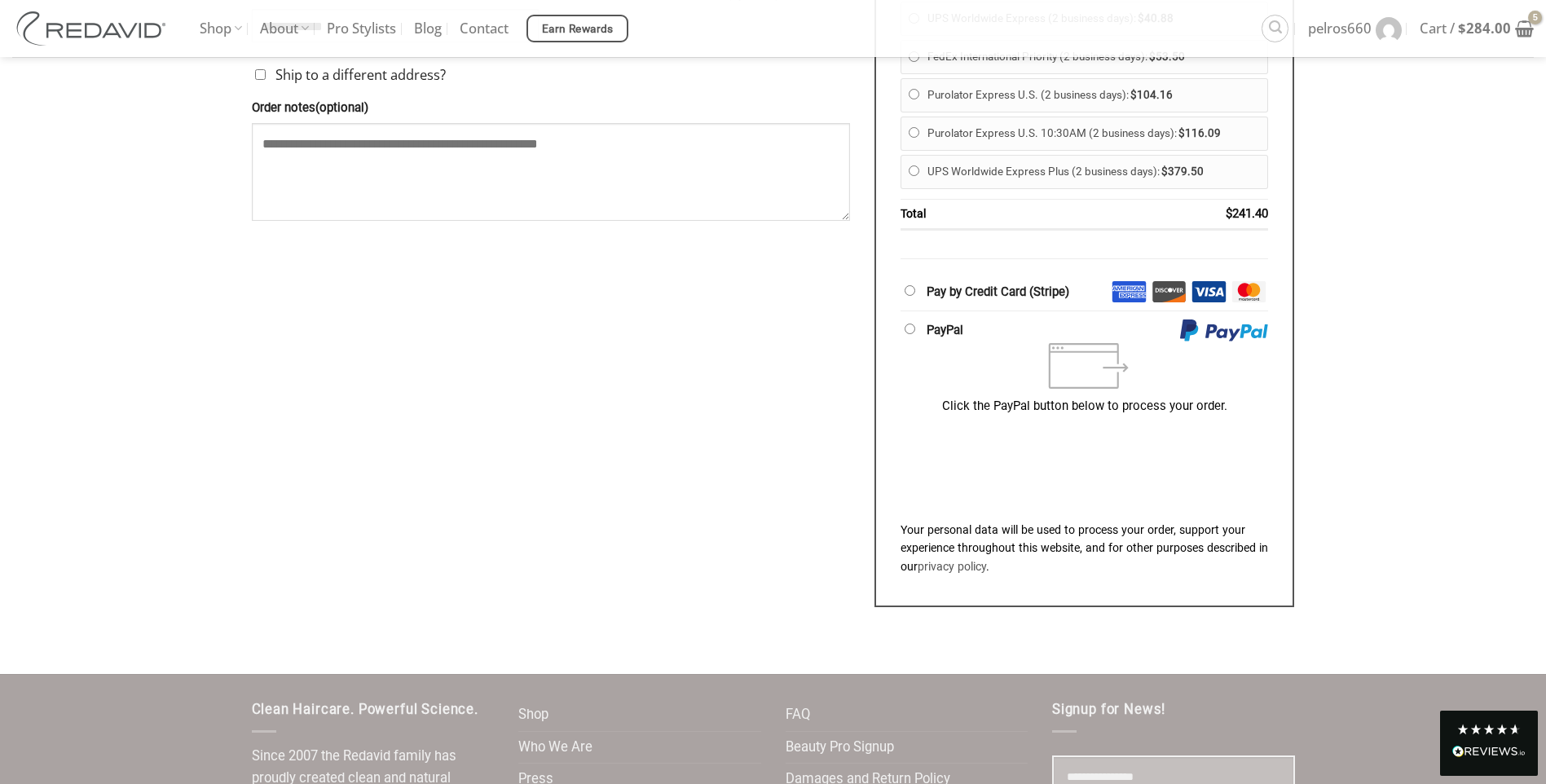 type on "********" 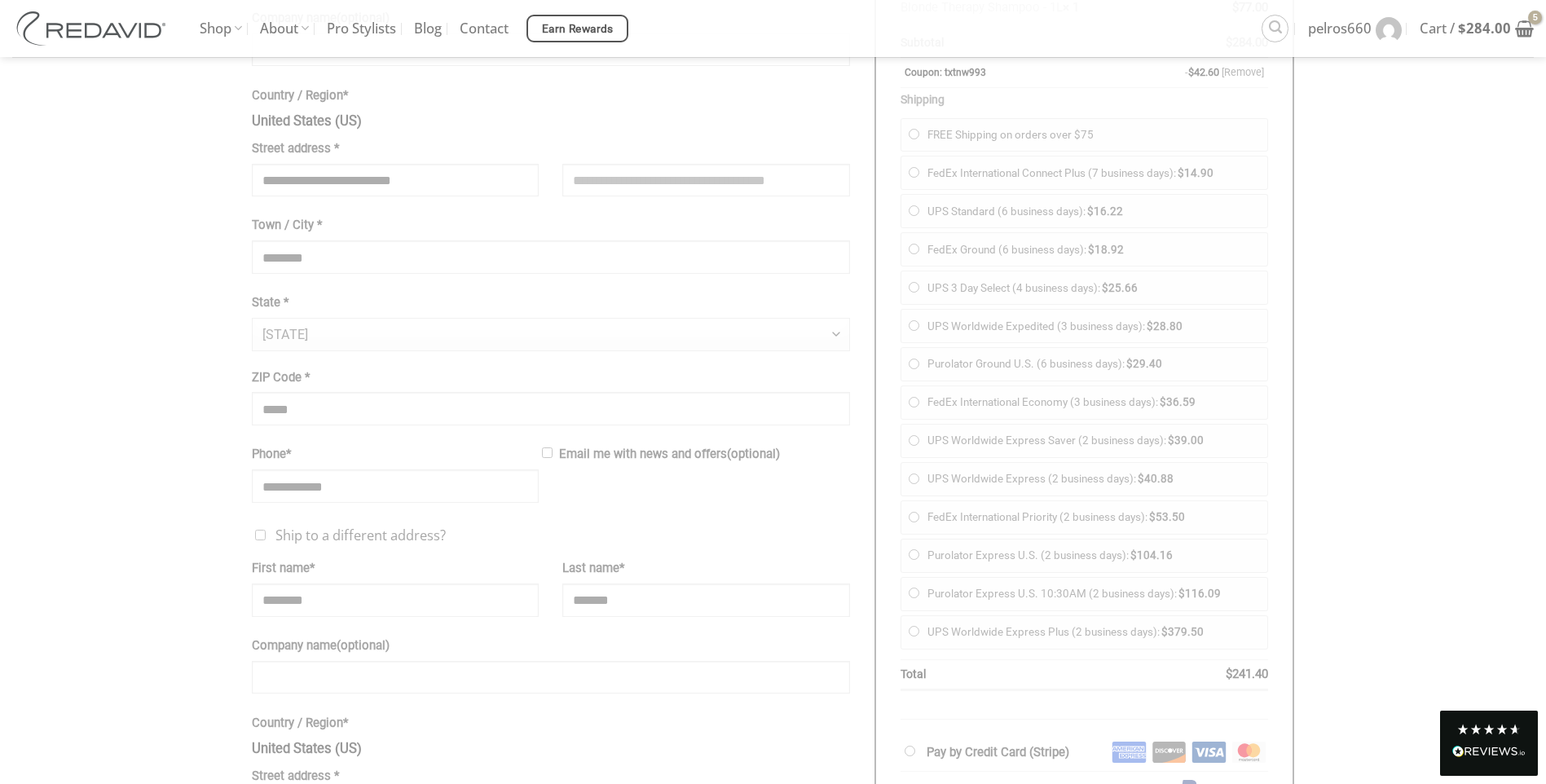 scroll, scrollTop: 582, scrollLeft: 0, axis: vertical 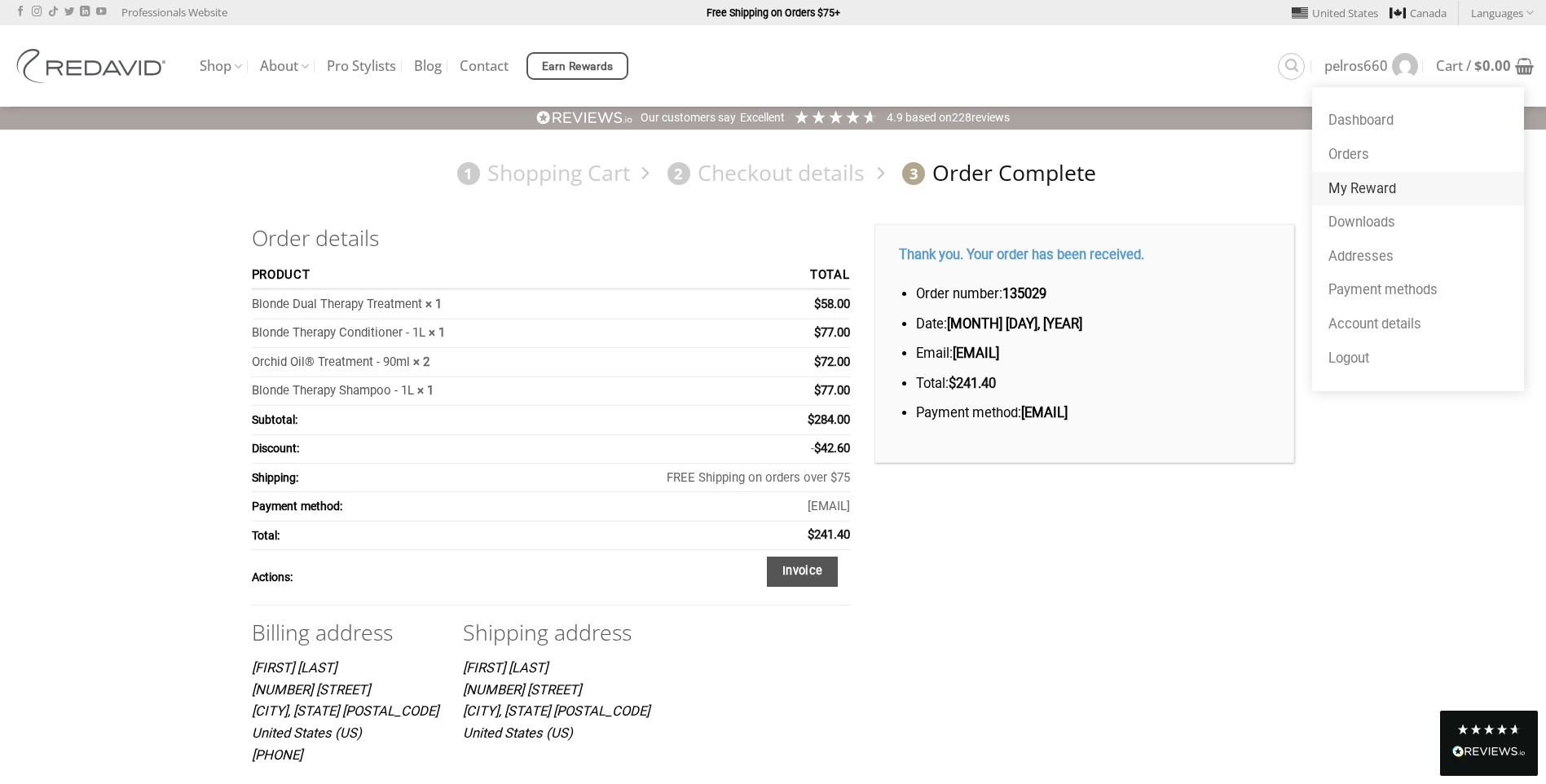 click on "My Reward" at bounding box center (1418, 189) 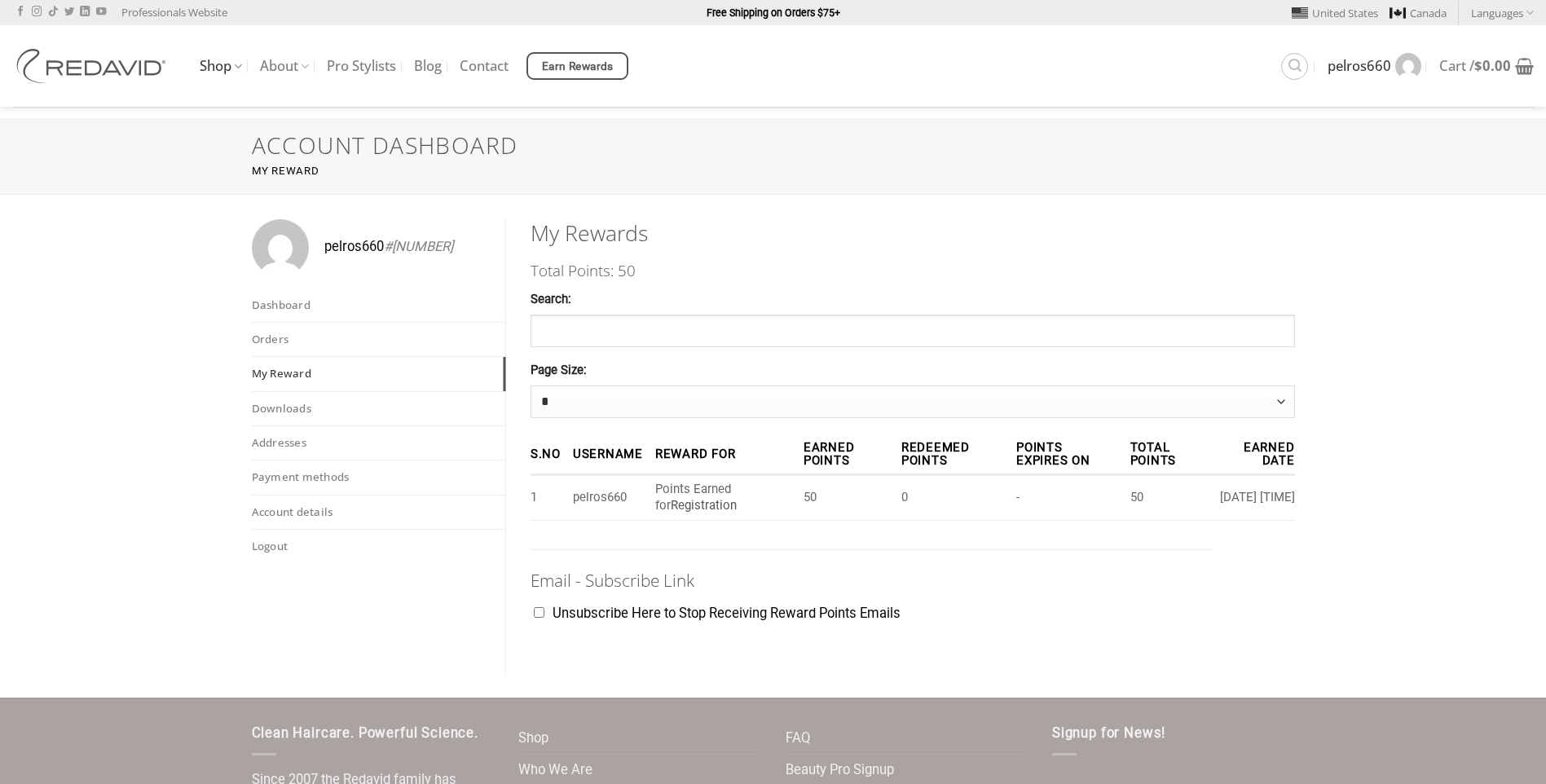 scroll, scrollTop: 0, scrollLeft: 0, axis: both 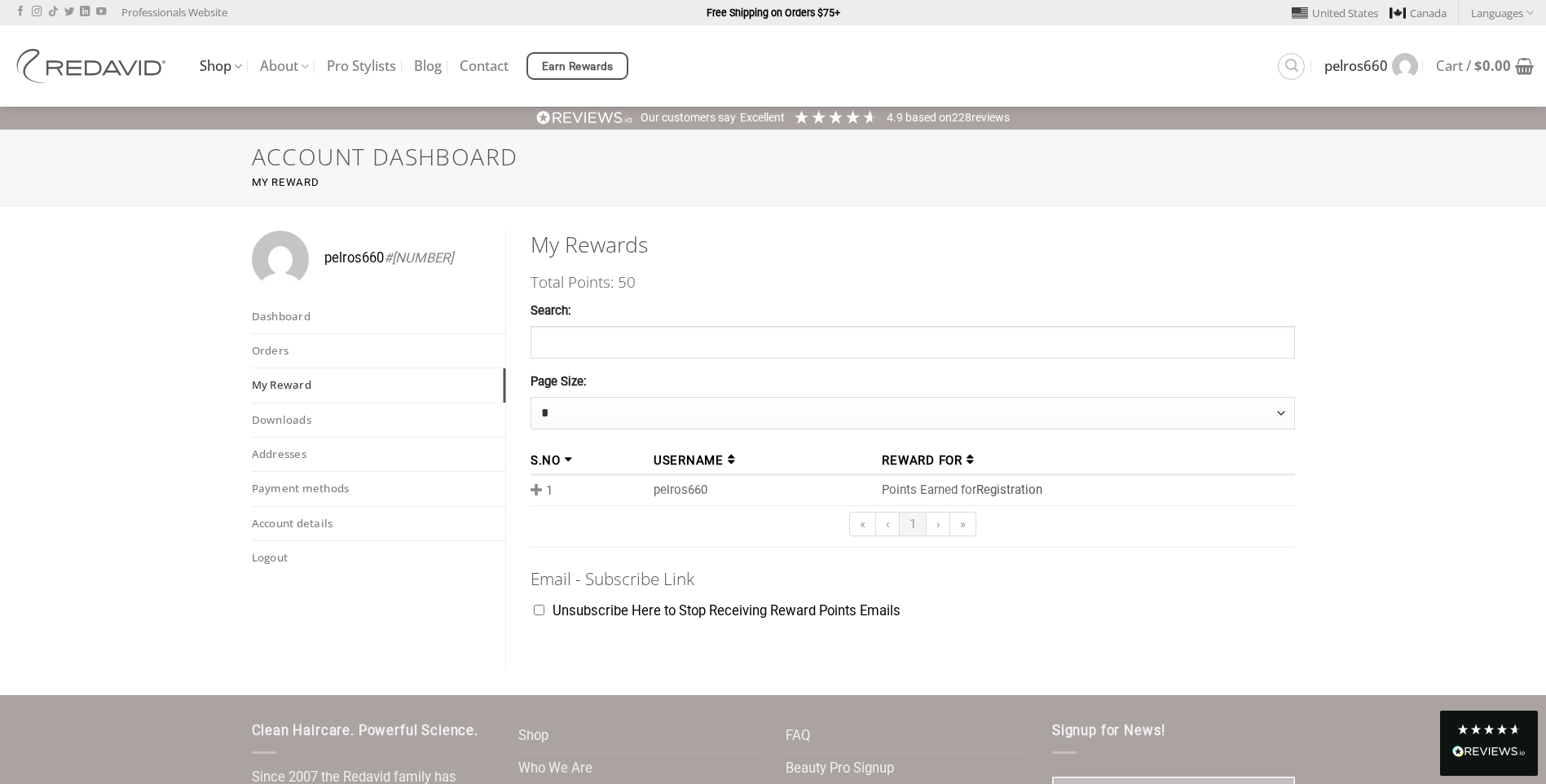 click on "Search for:
[TEXT]
Dashboard
Orders
My Reward
Downloads
Addresses
Payment methods
Account details
Logout
Cart   /         $ 0.00
No products in the cart.
Return to shop" at bounding box center (1405, 66) 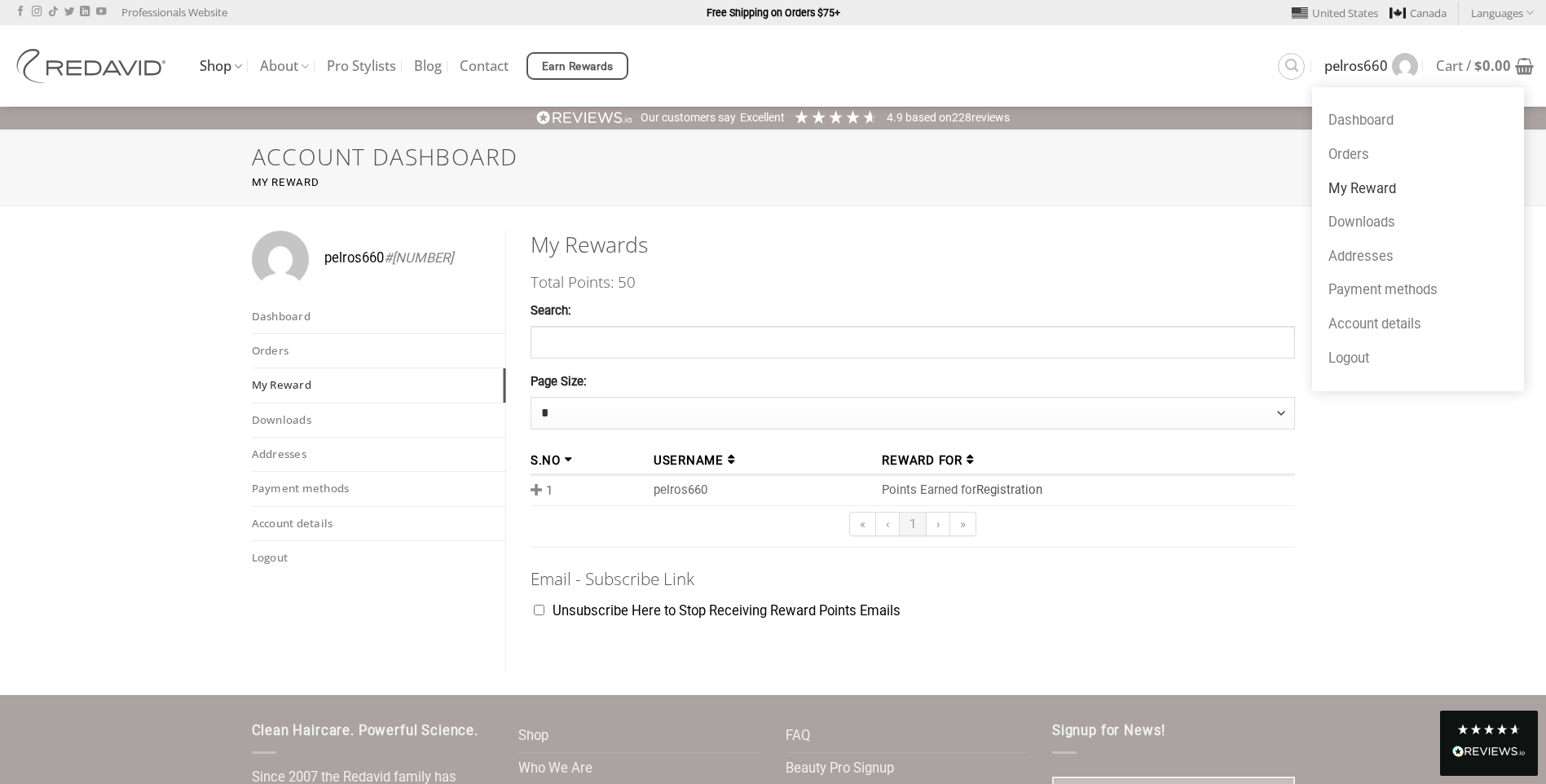 click on "pelros660" at bounding box center (1356, 66) 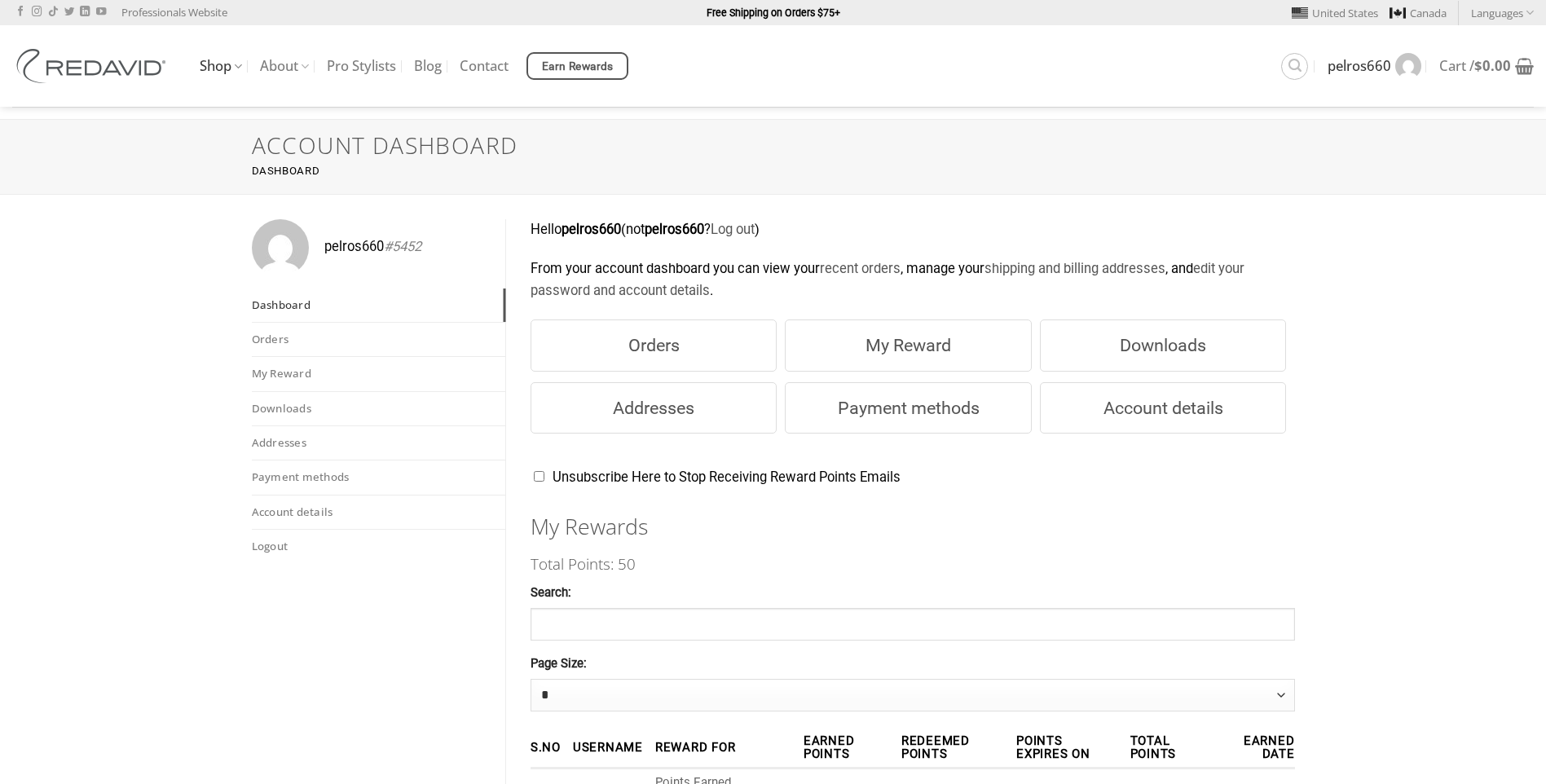 scroll, scrollTop: 0, scrollLeft: 0, axis: both 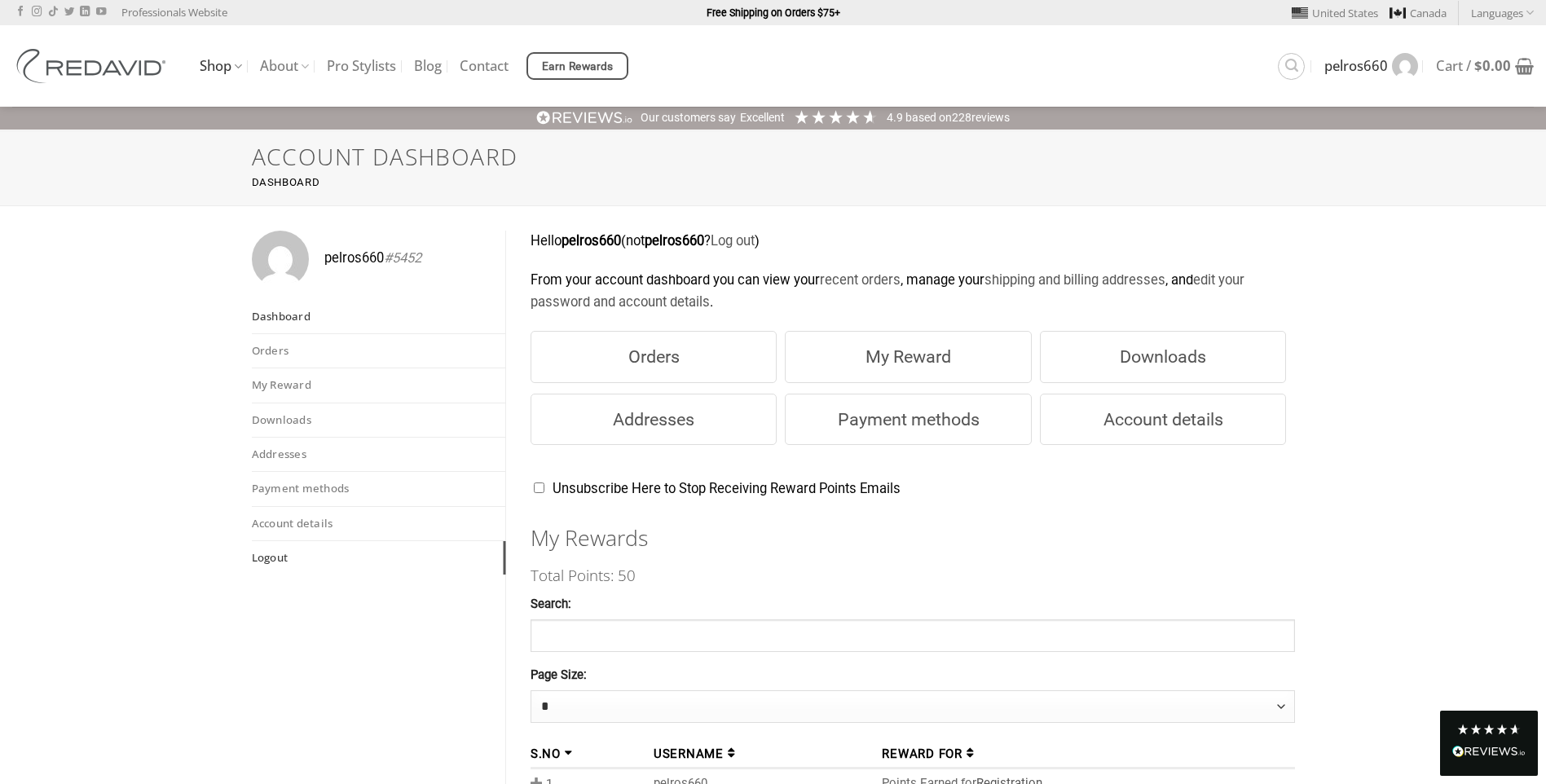 click on "Logout" at bounding box center [379, 557] 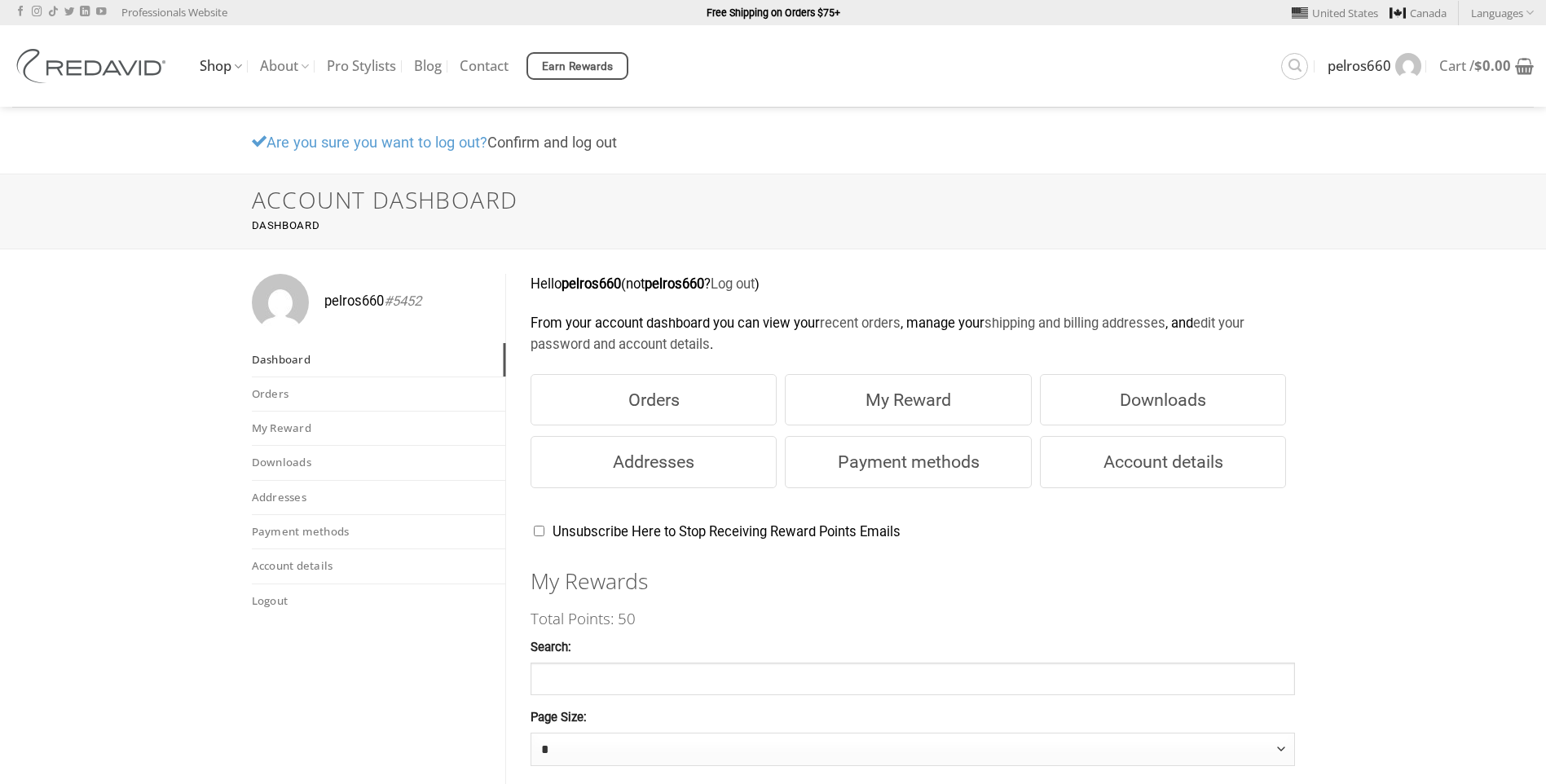 scroll, scrollTop: 0, scrollLeft: 0, axis: both 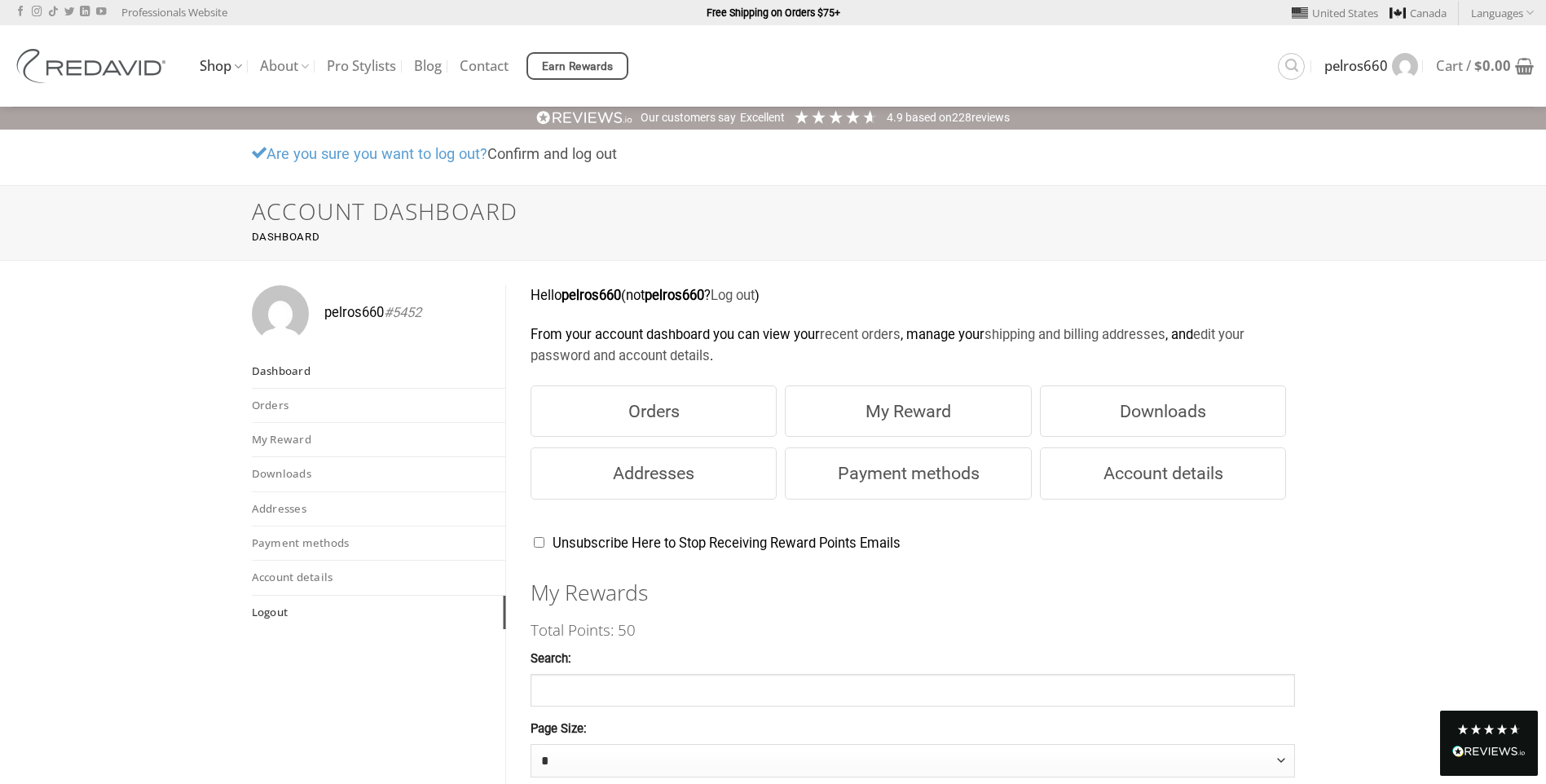 click on "Logout" at bounding box center [379, 612] 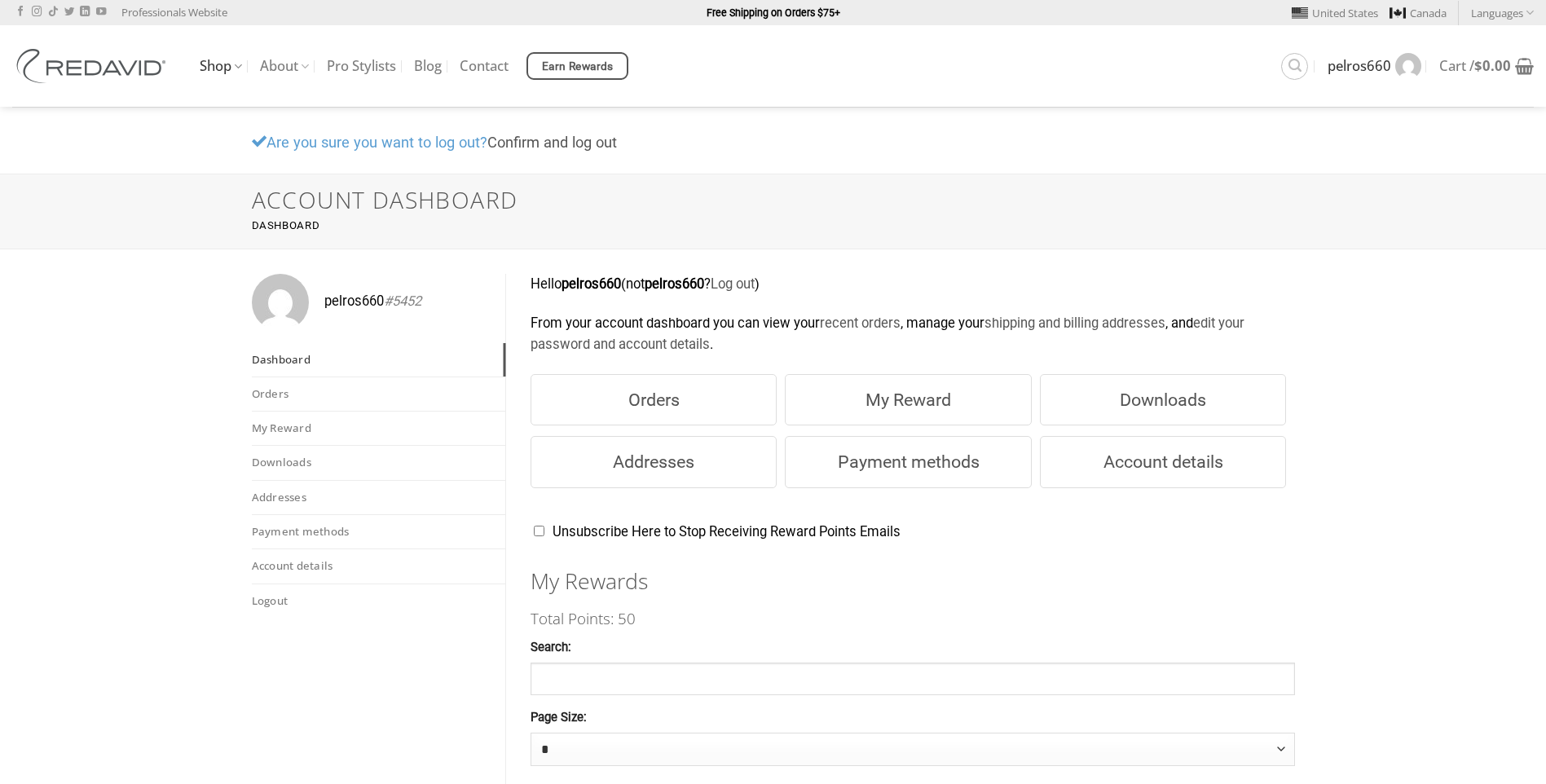 scroll, scrollTop: 0, scrollLeft: 0, axis: both 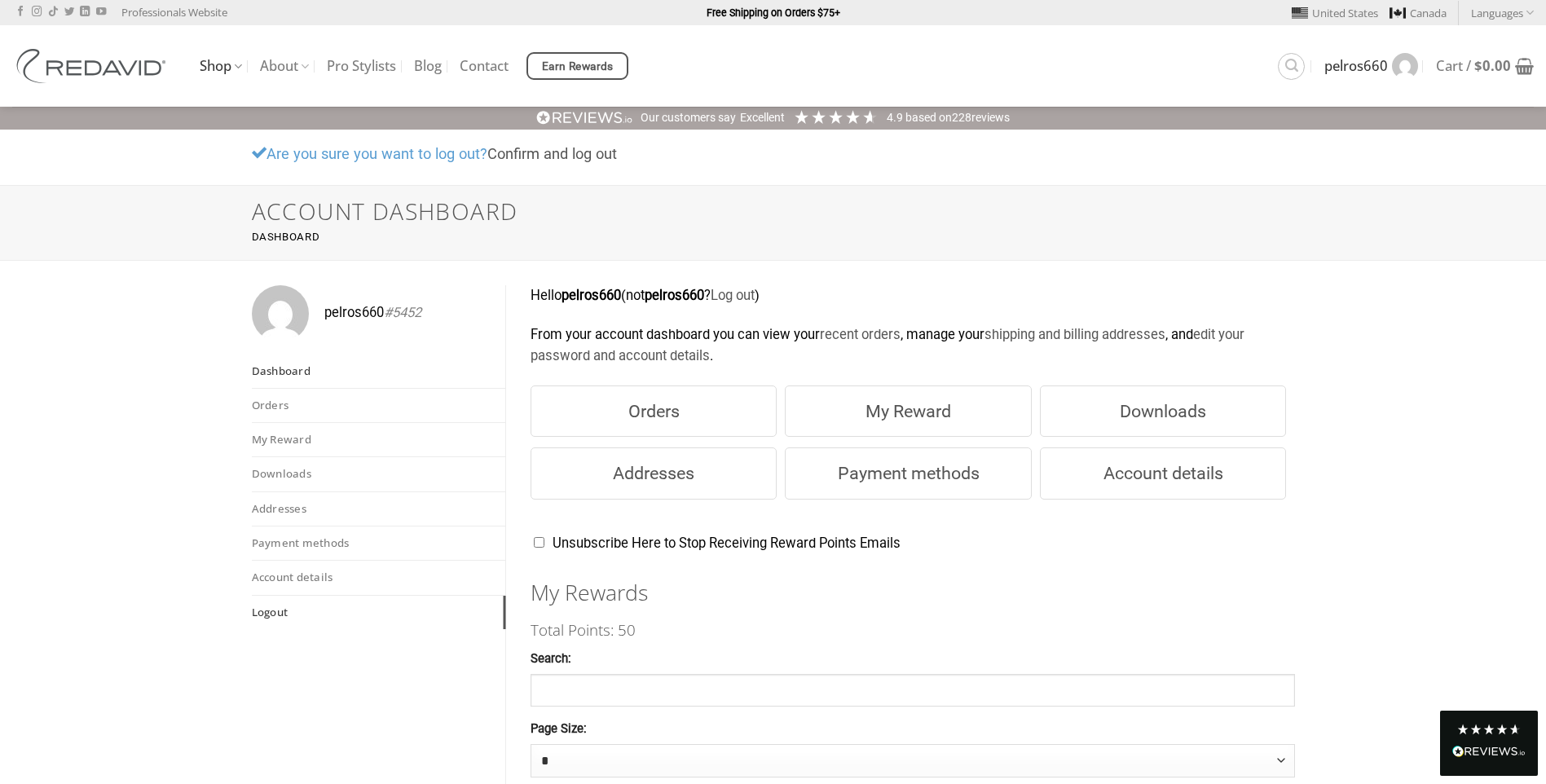 click on "Logout" at bounding box center [379, 612] 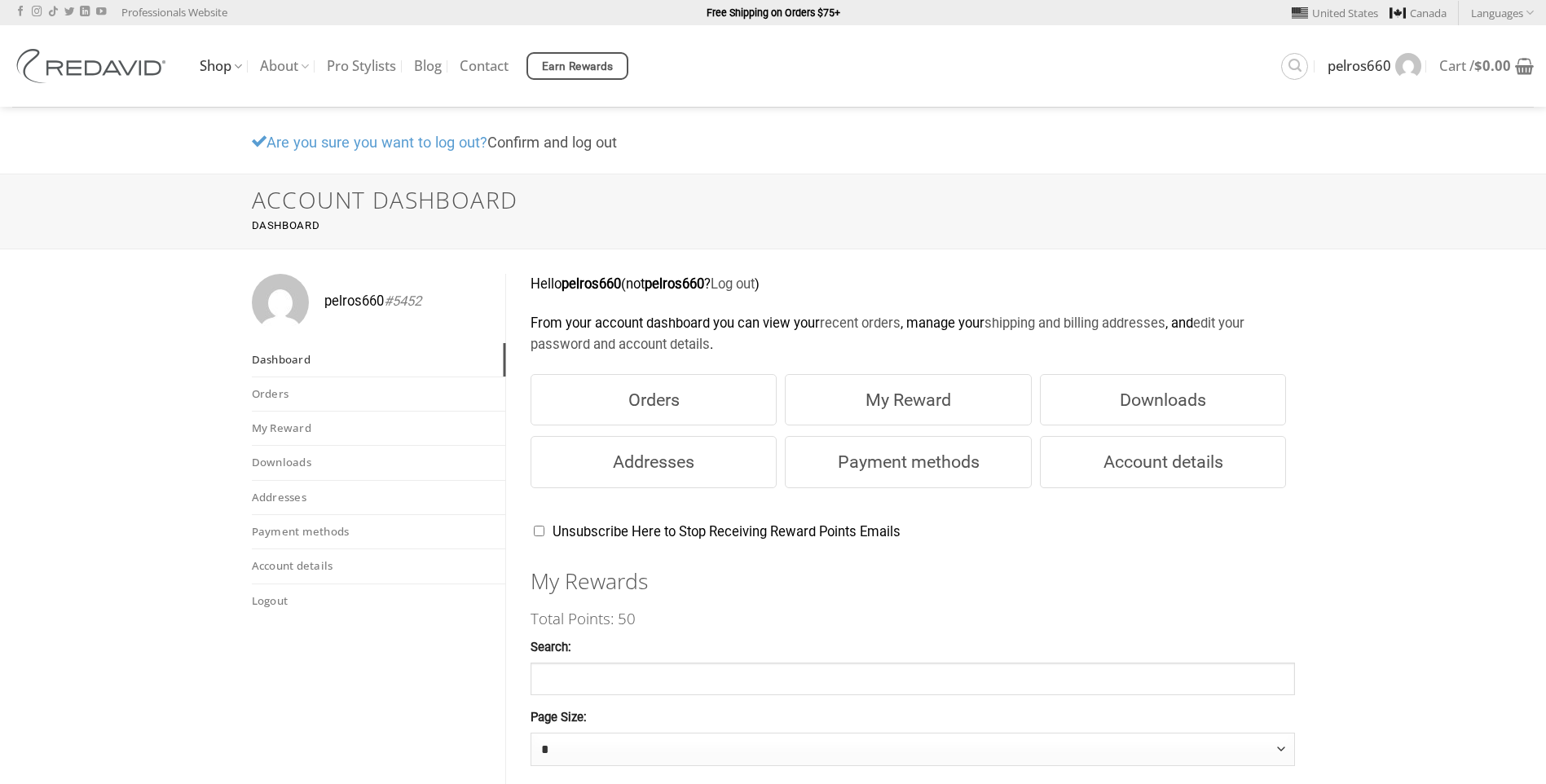 scroll, scrollTop: 0, scrollLeft: 0, axis: both 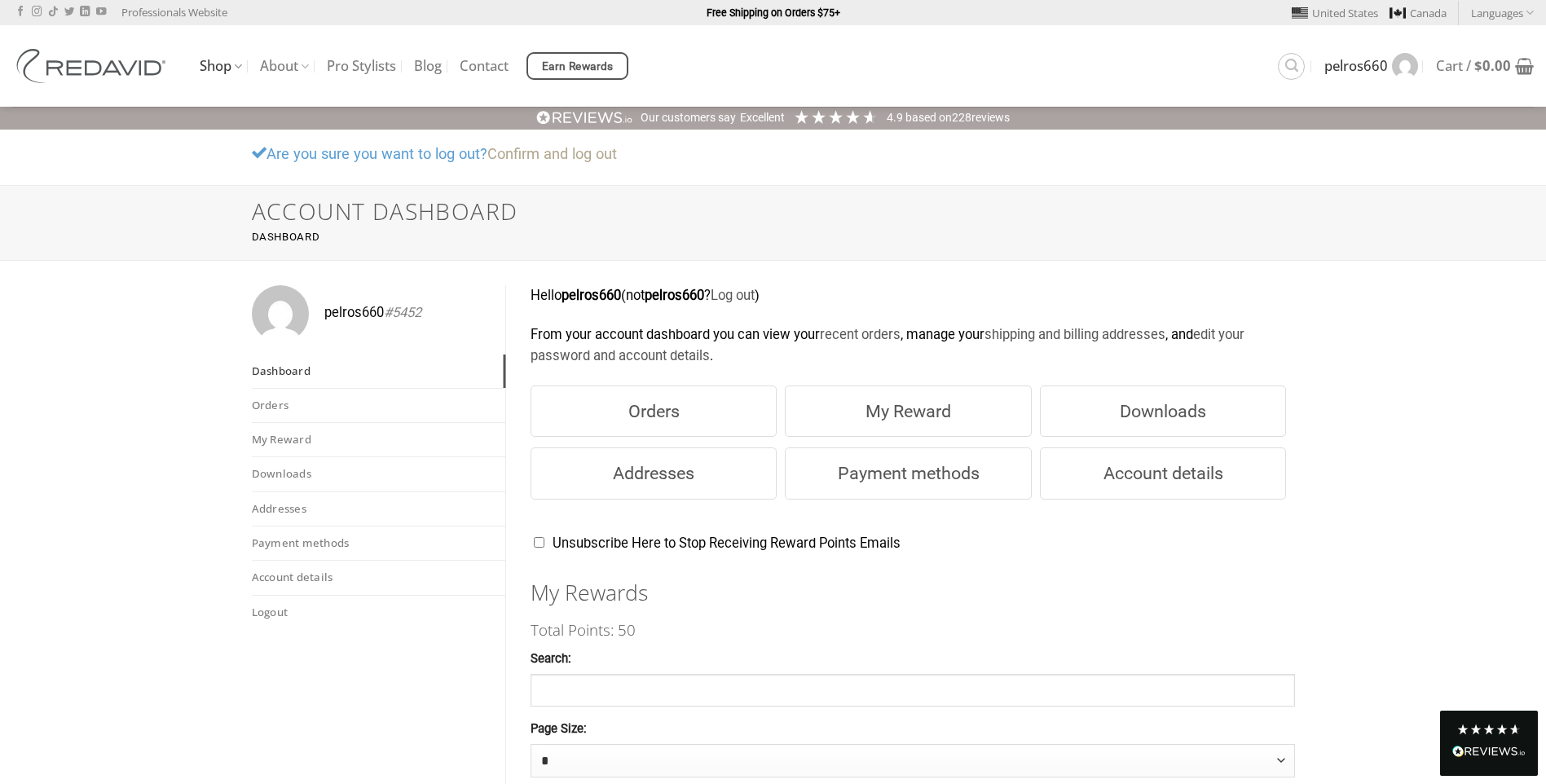 click on "Confirm and log out" at bounding box center (552, 153) 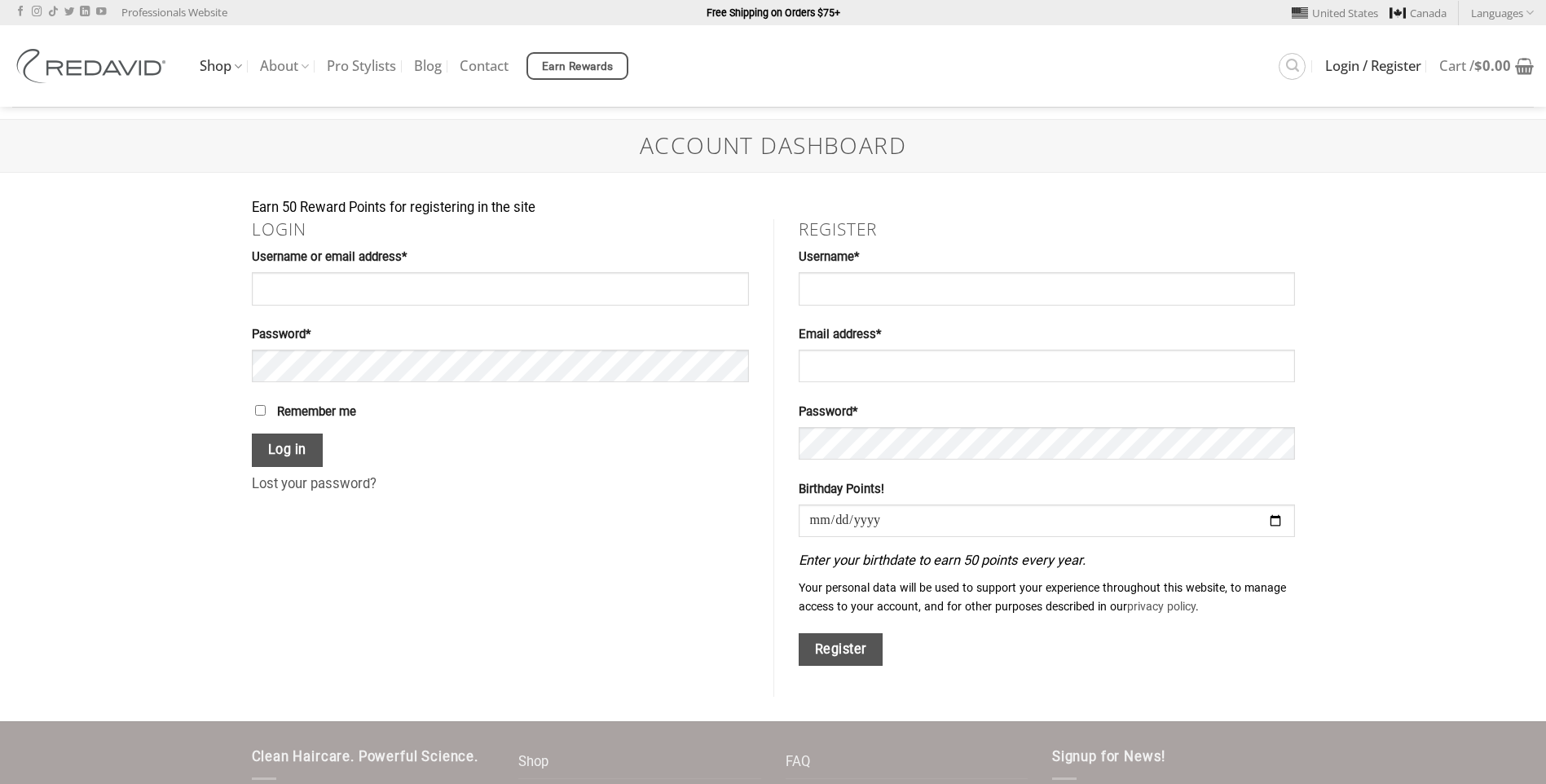 scroll, scrollTop: 0, scrollLeft: 0, axis: both 